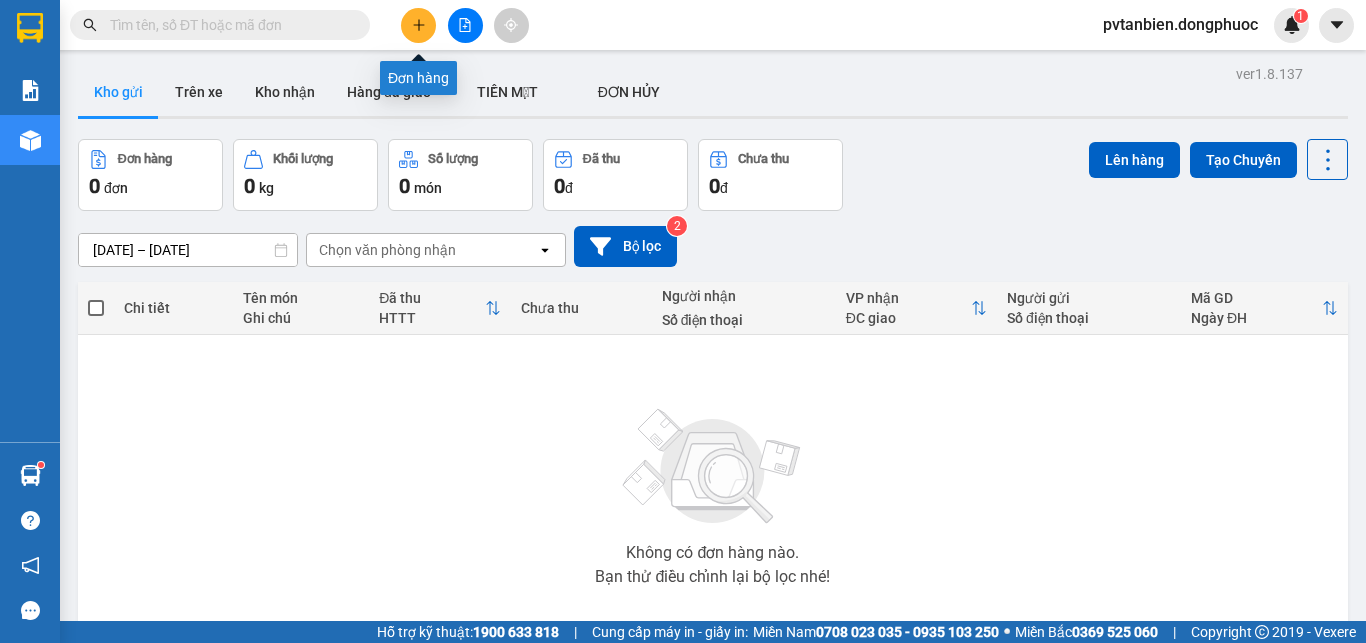 scroll, scrollTop: 0, scrollLeft: 0, axis: both 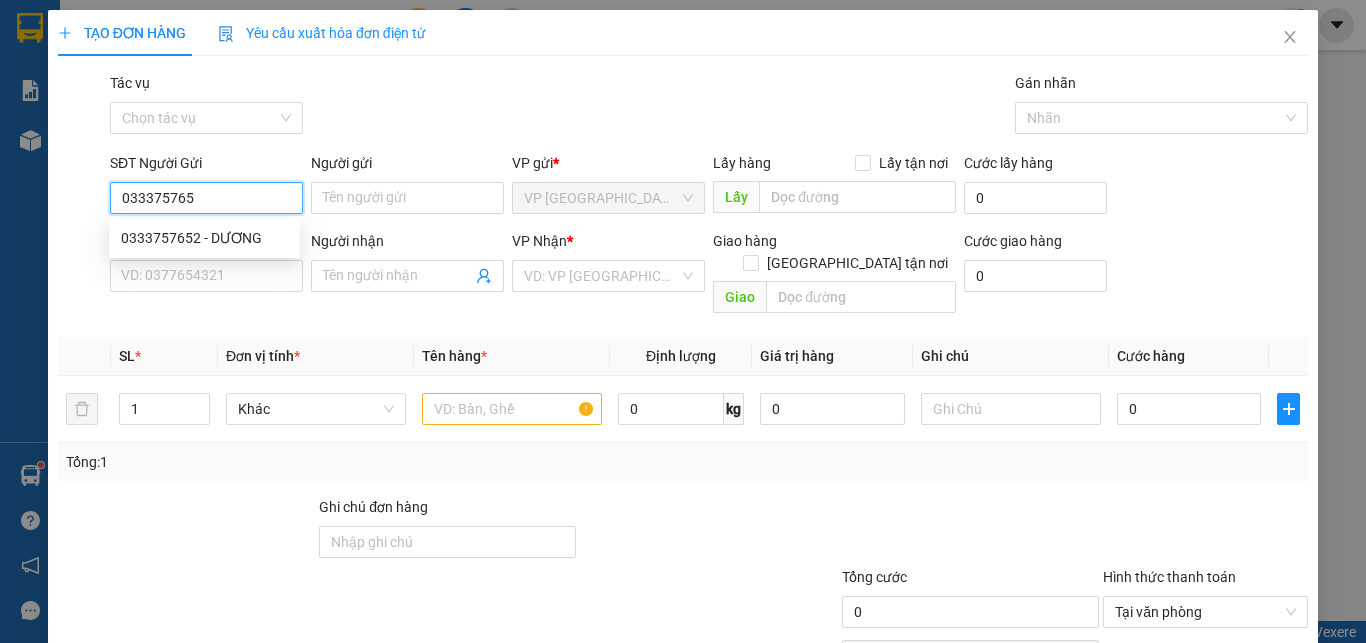 type on "0333757652" 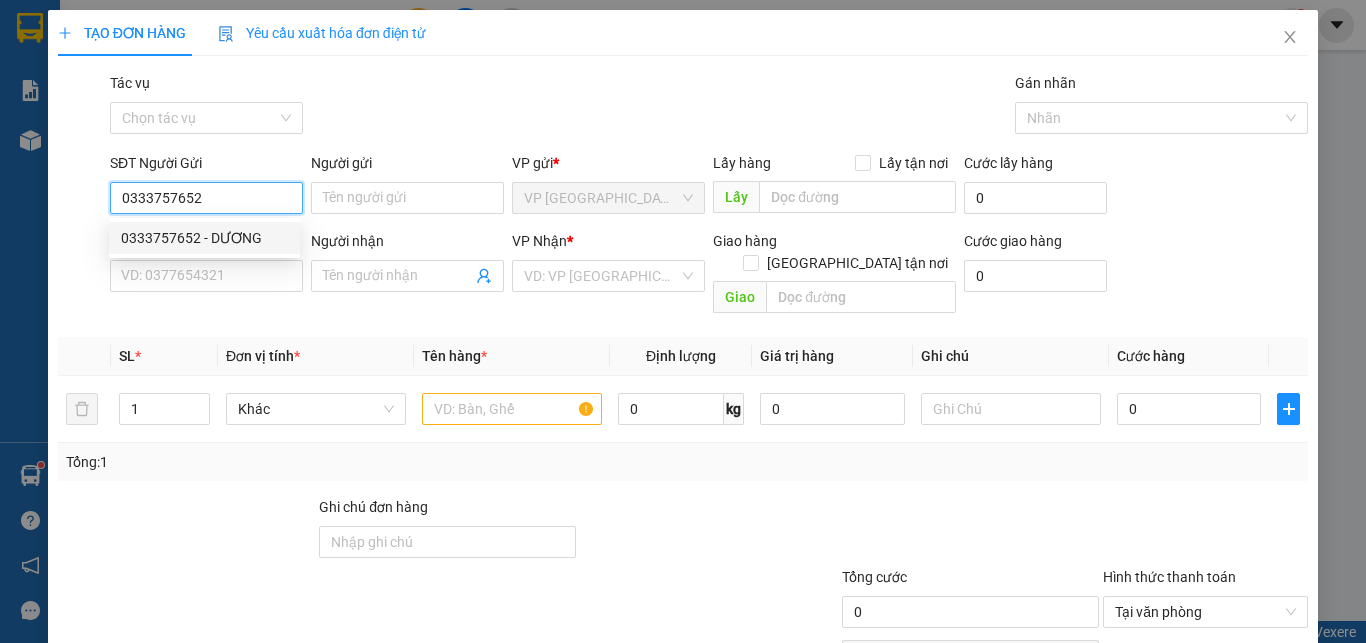 click on "0333757652 - DƯƠNG" at bounding box center [204, 238] 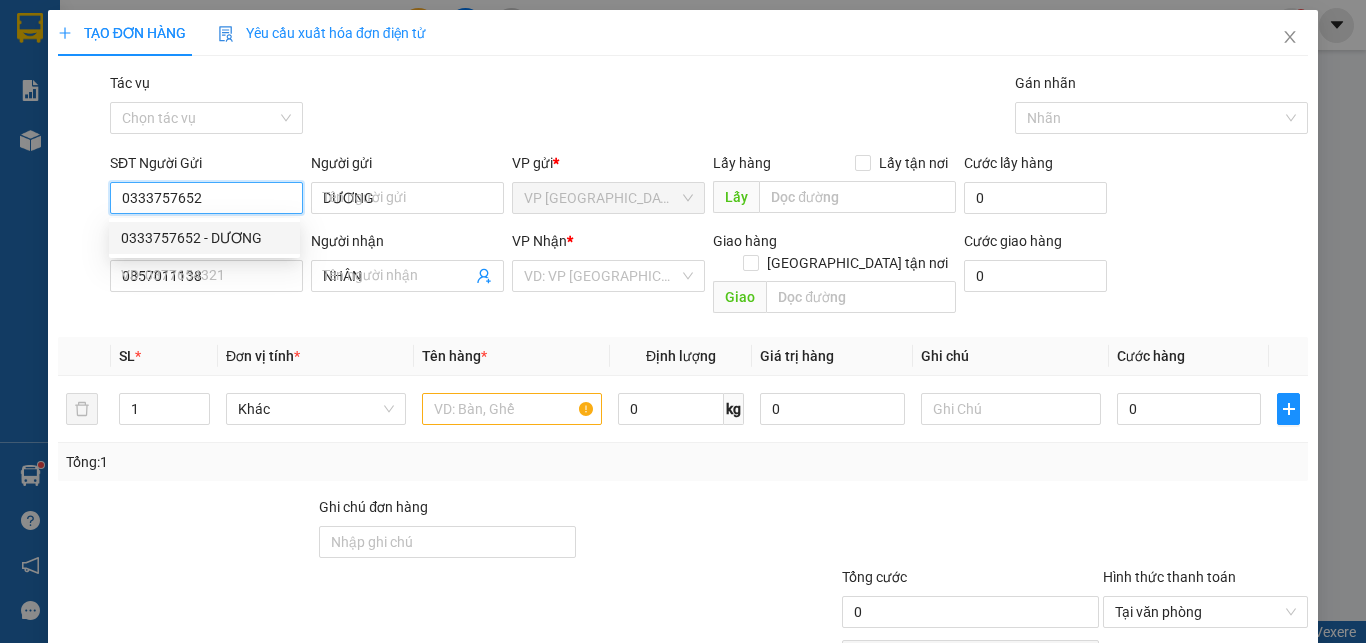 type on "30.000" 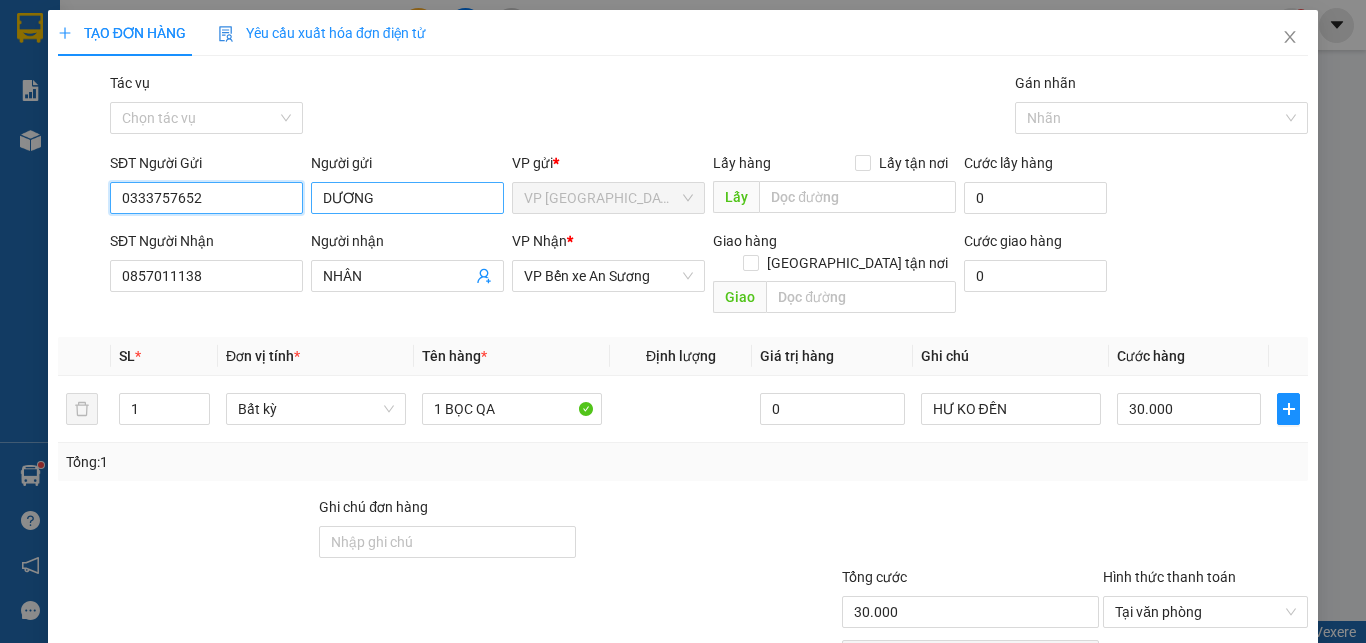 type on "0333757652" 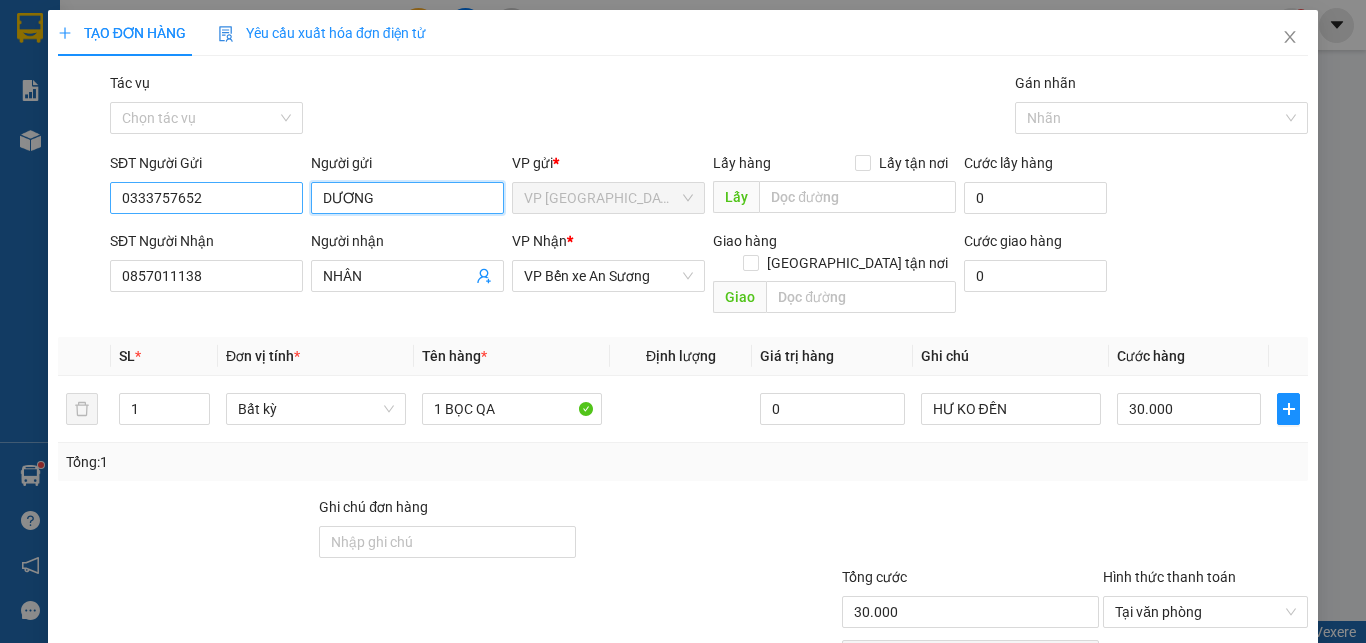 drag, startPoint x: 389, startPoint y: 197, endPoint x: 292, endPoint y: 202, distance: 97.128784 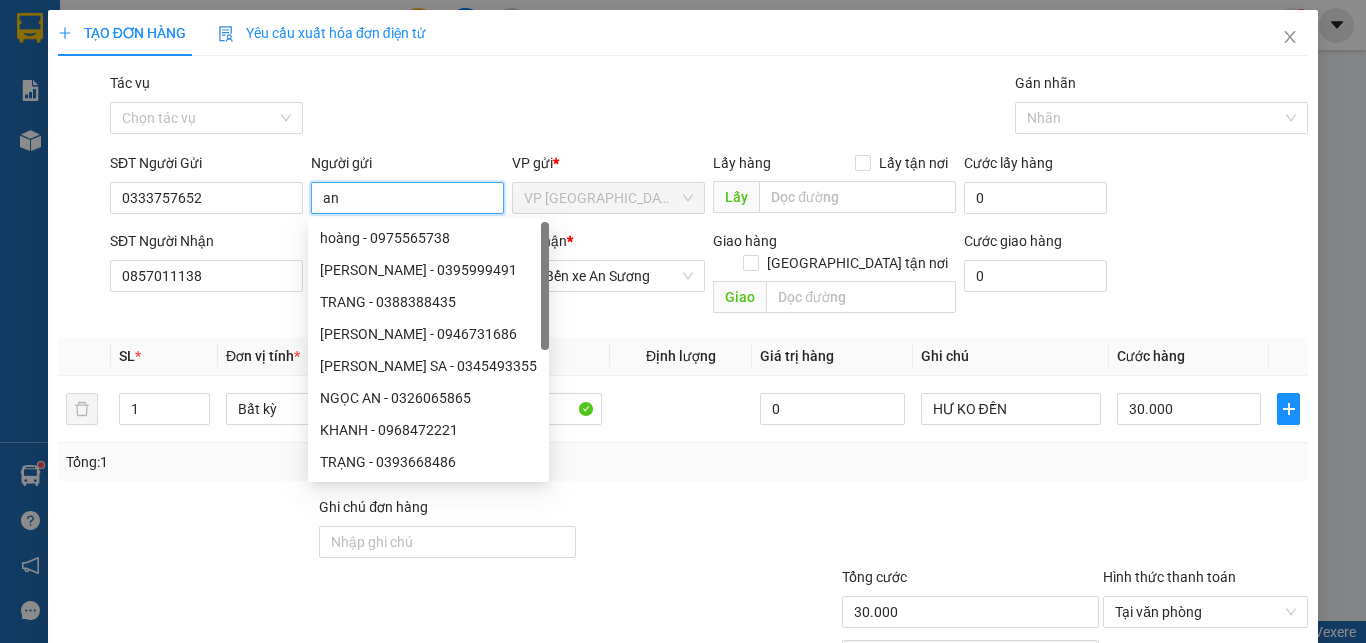 type on "a" 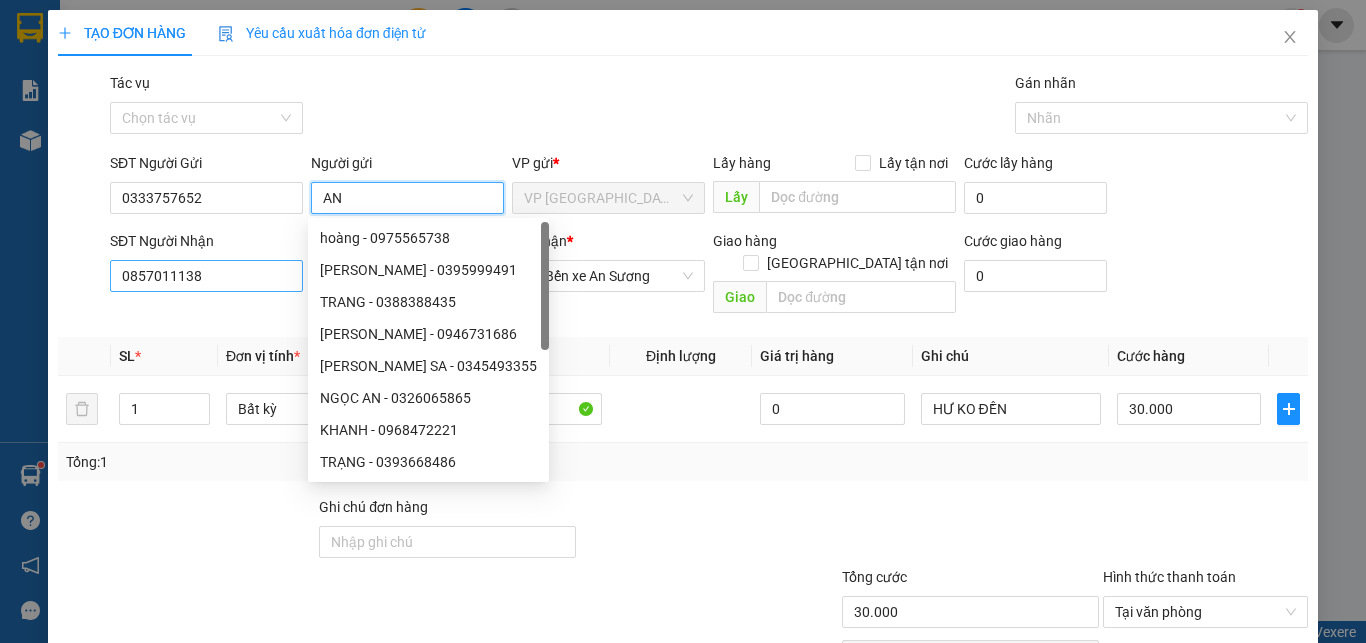 type on "AN" 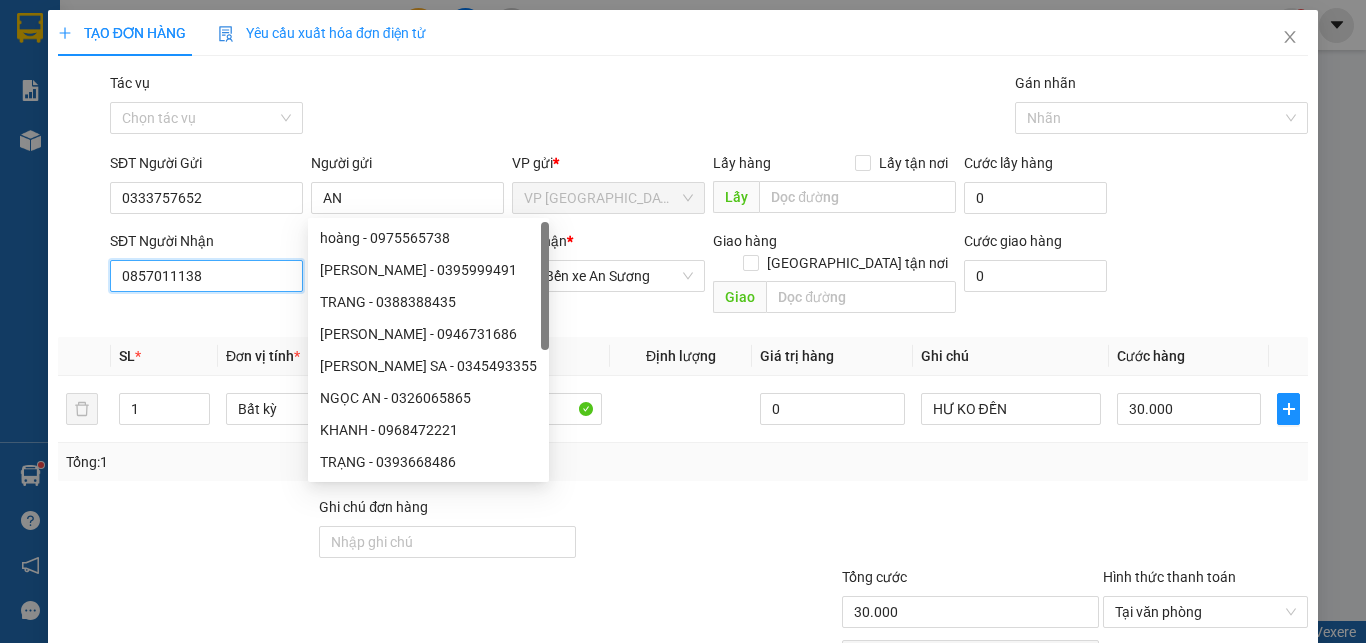 drag, startPoint x: 234, startPoint y: 278, endPoint x: 83, endPoint y: 272, distance: 151.11916 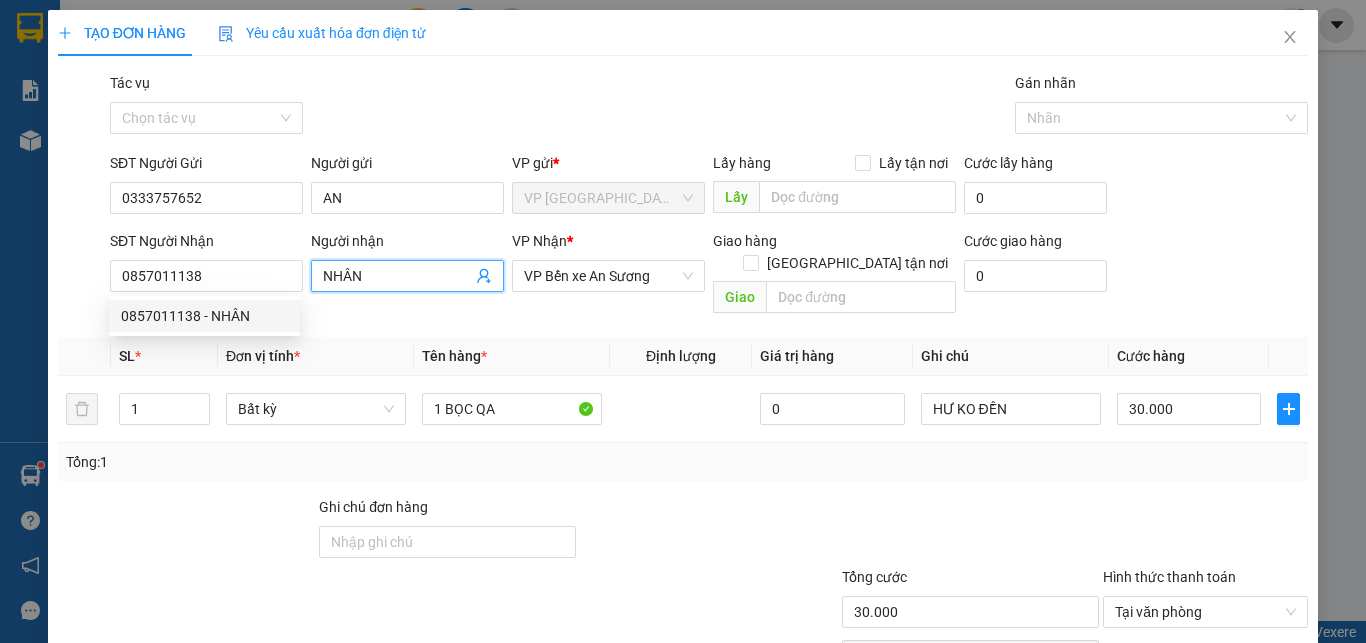 drag, startPoint x: 372, startPoint y: 277, endPoint x: 313, endPoint y: 275, distance: 59.03389 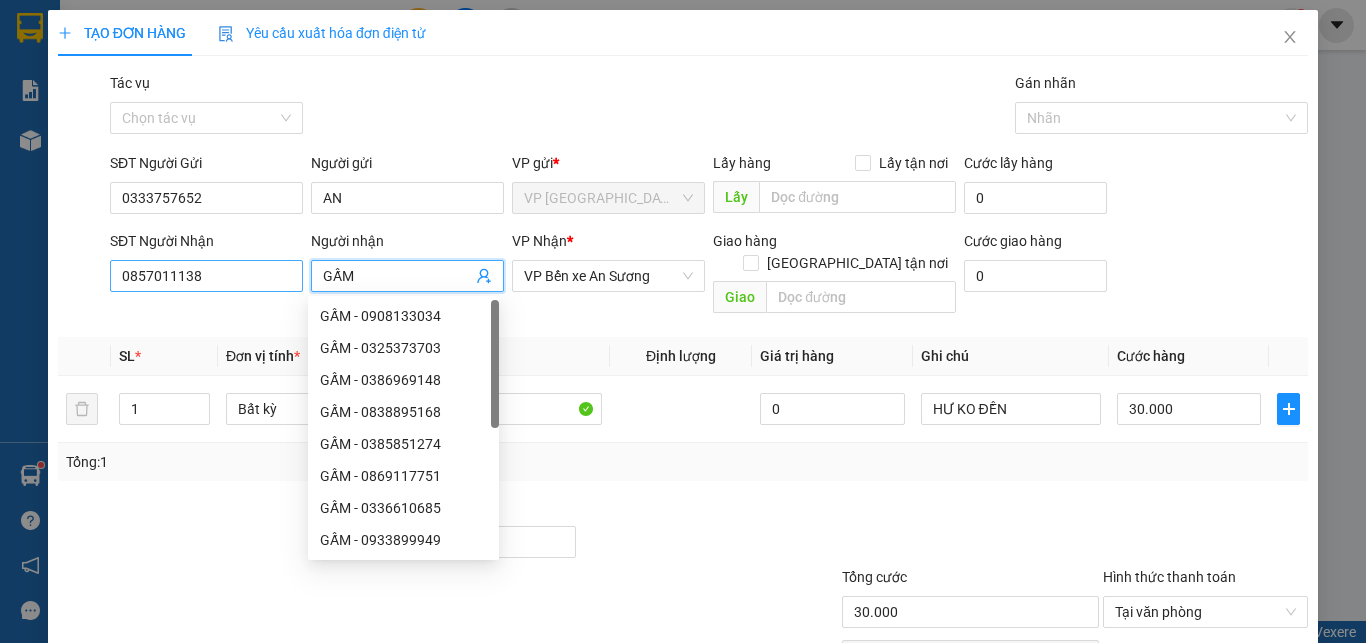 type on "GẤM" 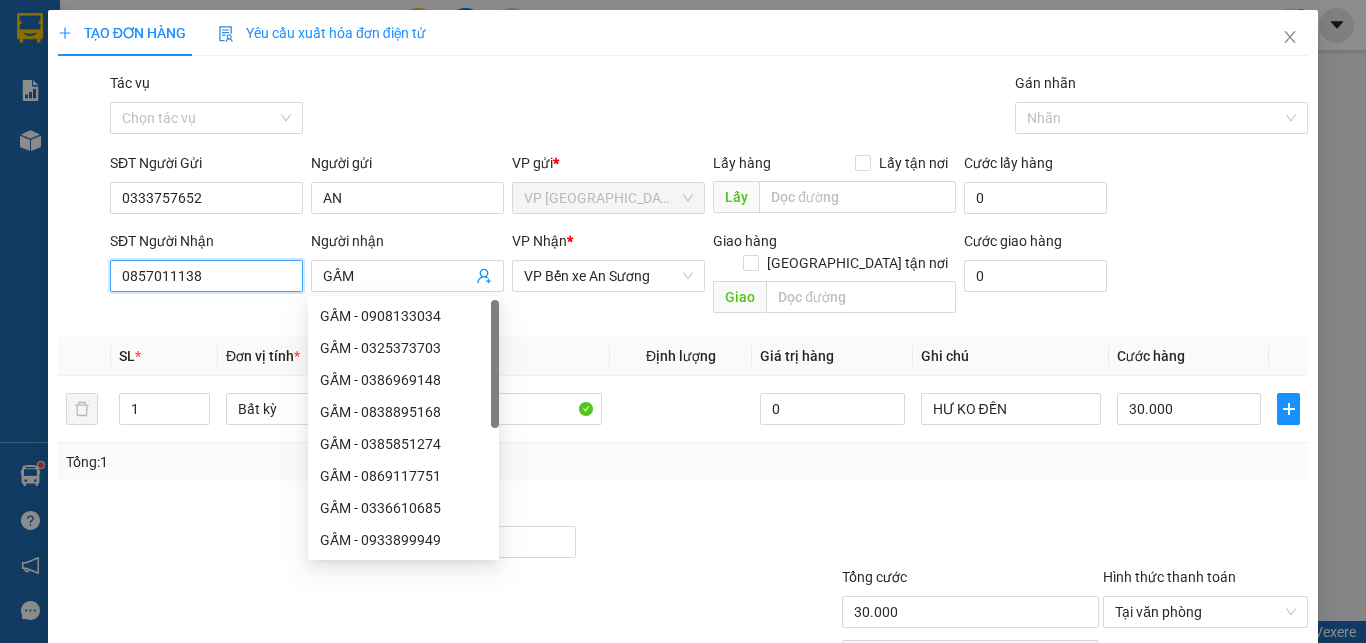 drag, startPoint x: 153, startPoint y: 278, endPoint x: 53, endPoint y: 276, distance: 100.02 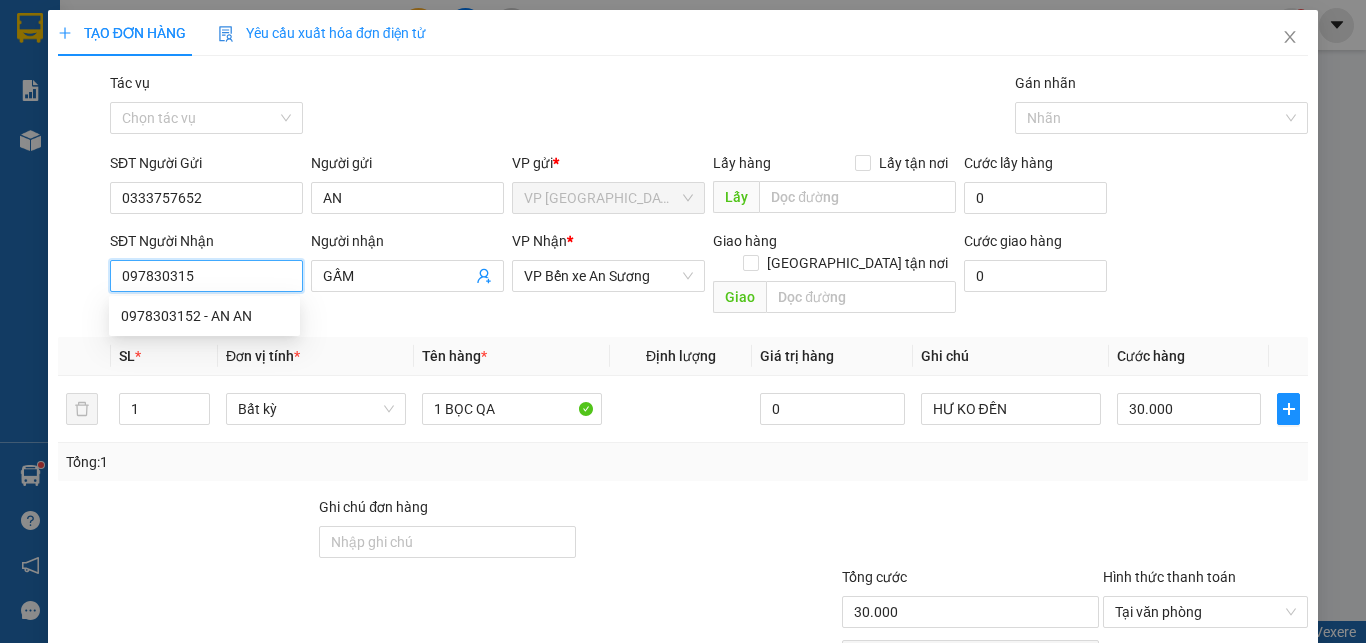 type on "0978303152" 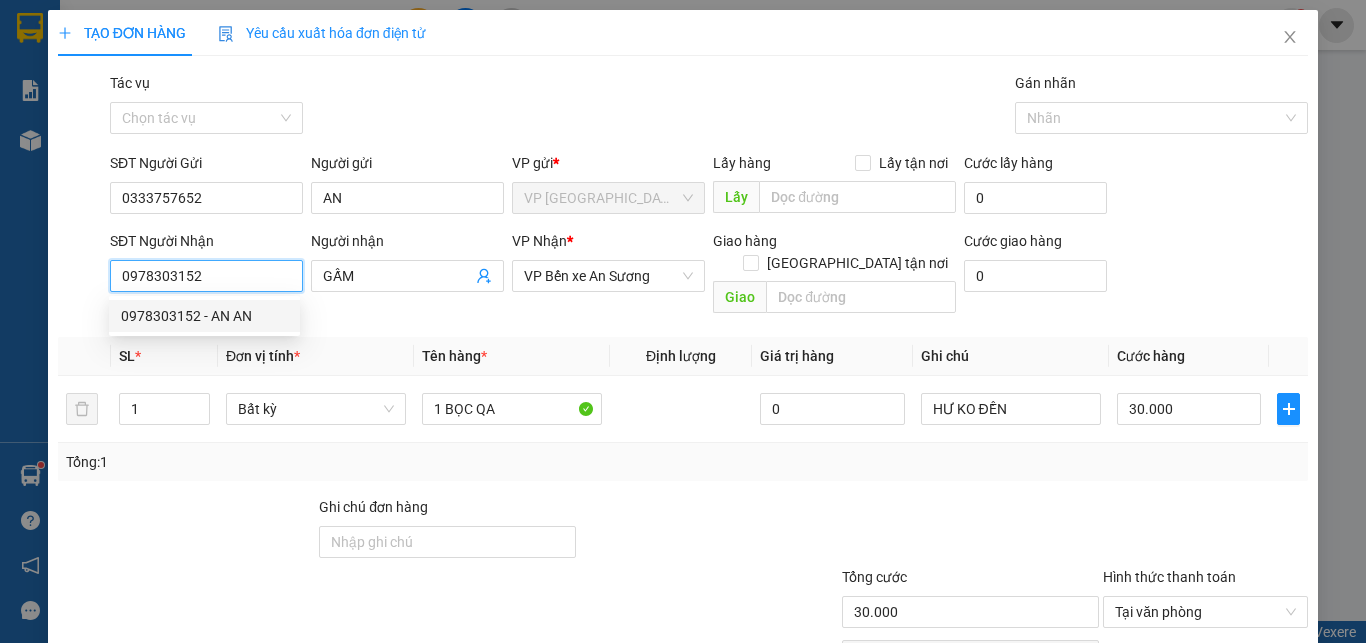 click on "0978303152 - AN AN" at bounding box center (204, 316) 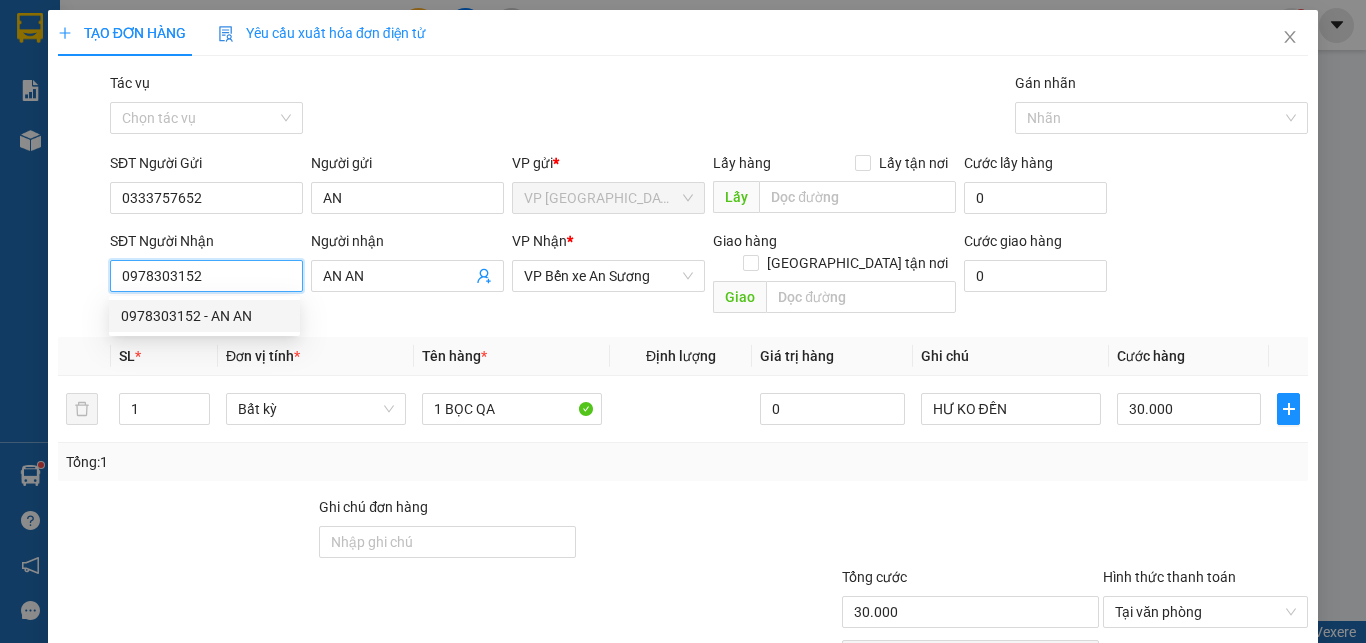type on "50.000" 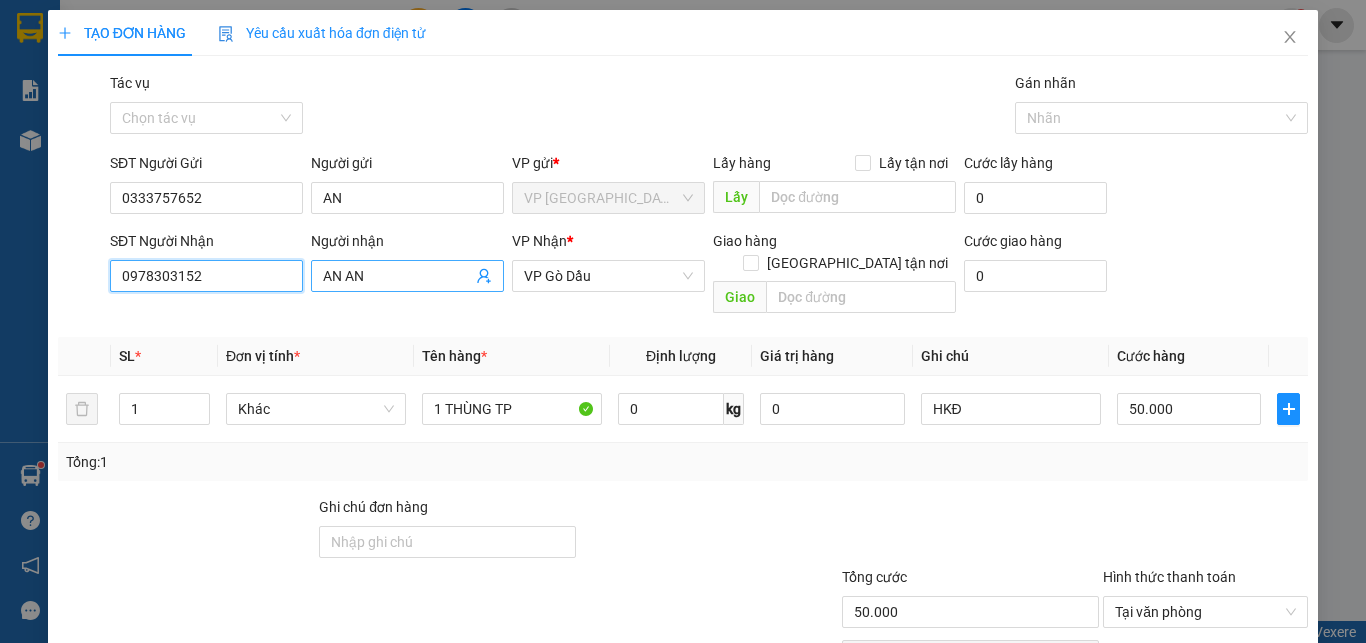 type on "0978303152" 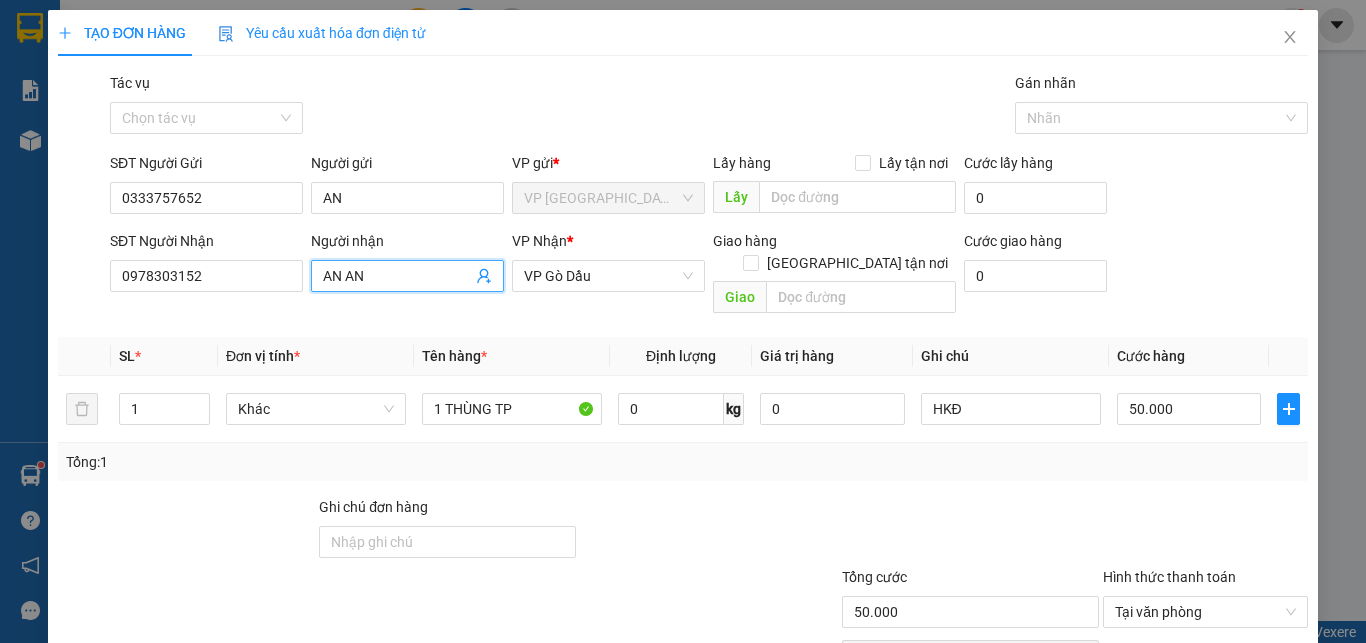 drag, startPoint x: 395, startPoint y: 274, endPoint x: 300, endPoint y: 274, distance: 95 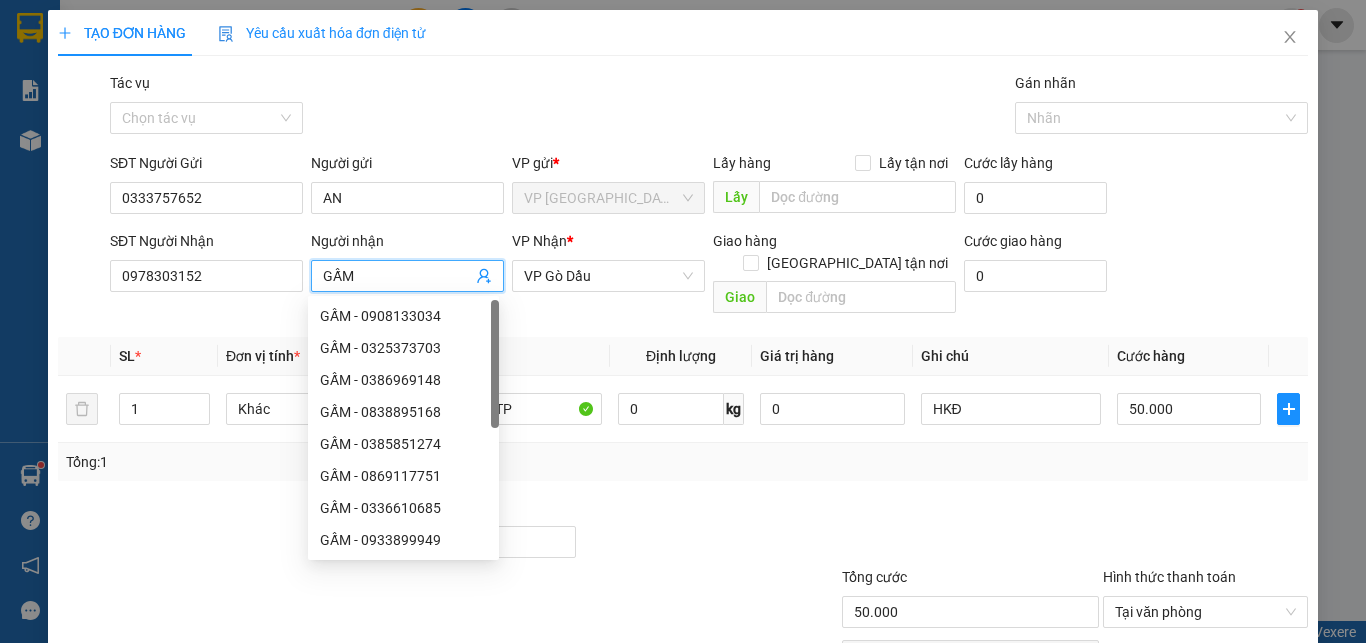 type on "GẤM" 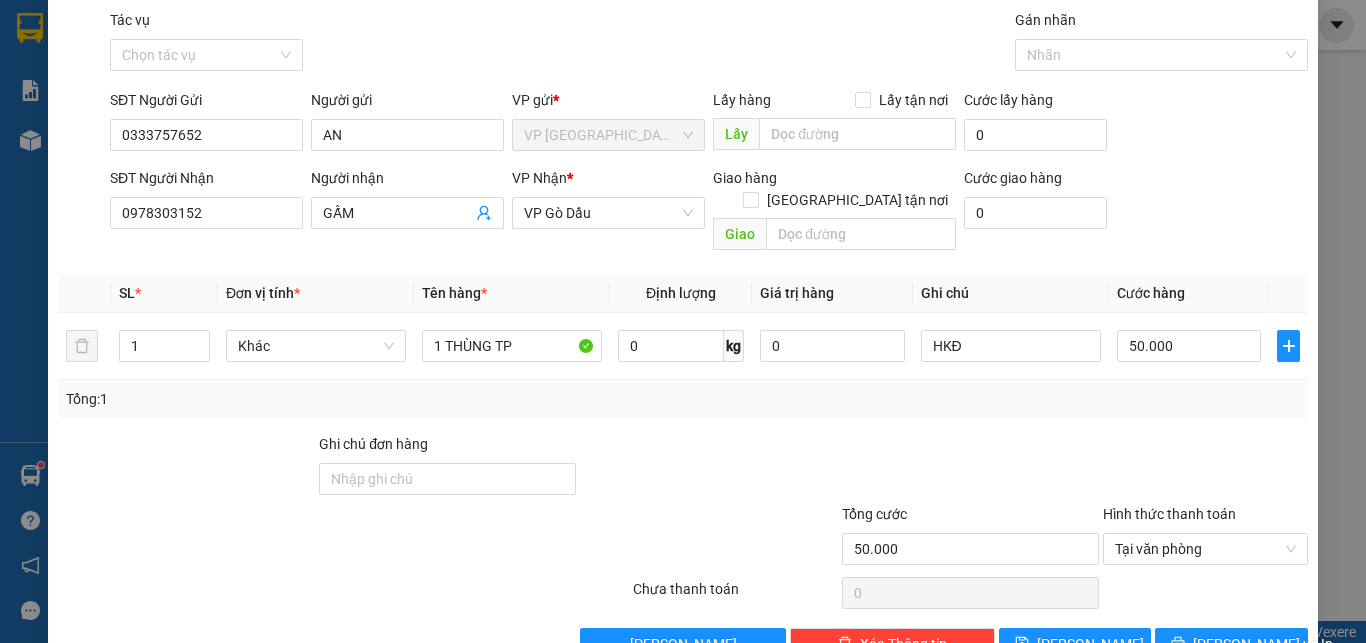 scroll, scrollTop: 97, scrollLeft: 0, axis: vertical 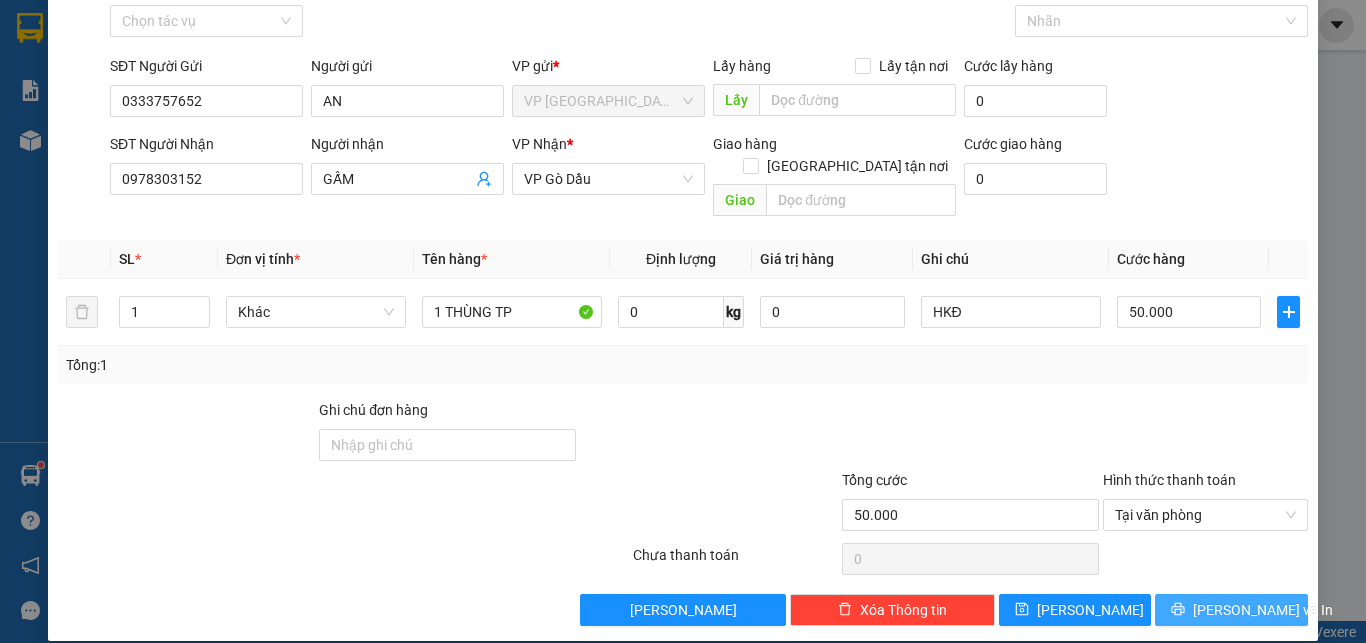click on "[PERSON_NAME] và In" at bounding box center [1263, 610] 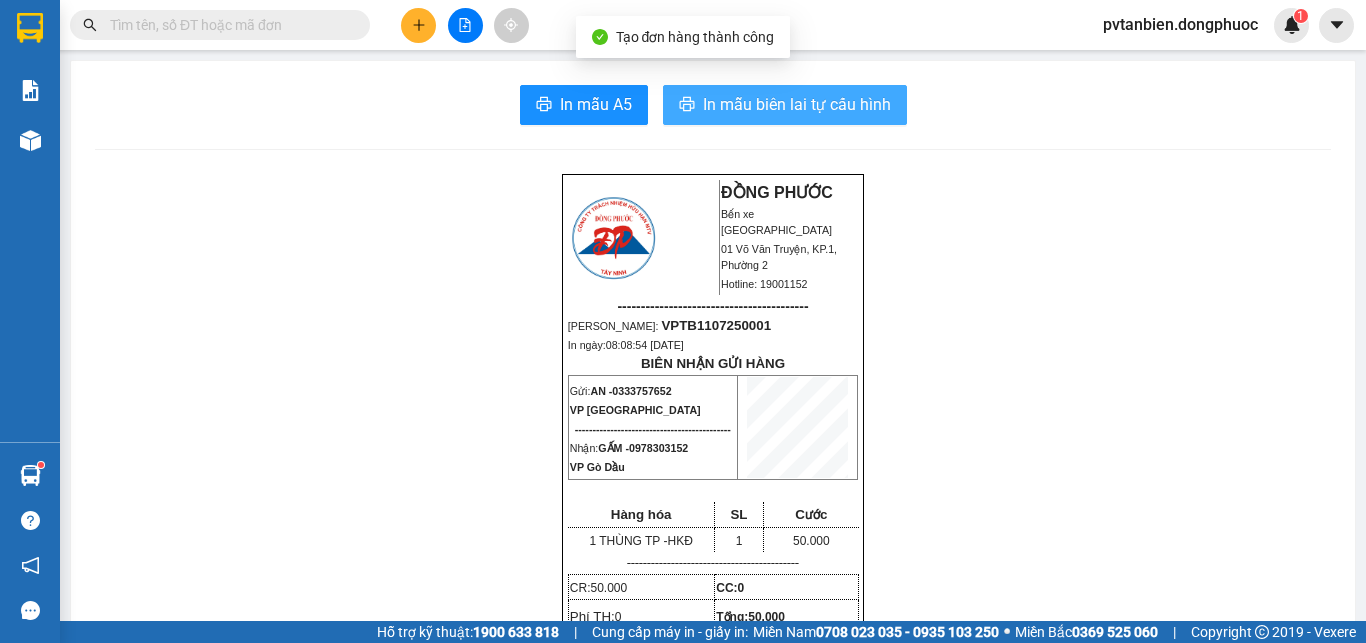 click on "In mẫu biên lai tự cấu hình" at bounding box center (797, 104) 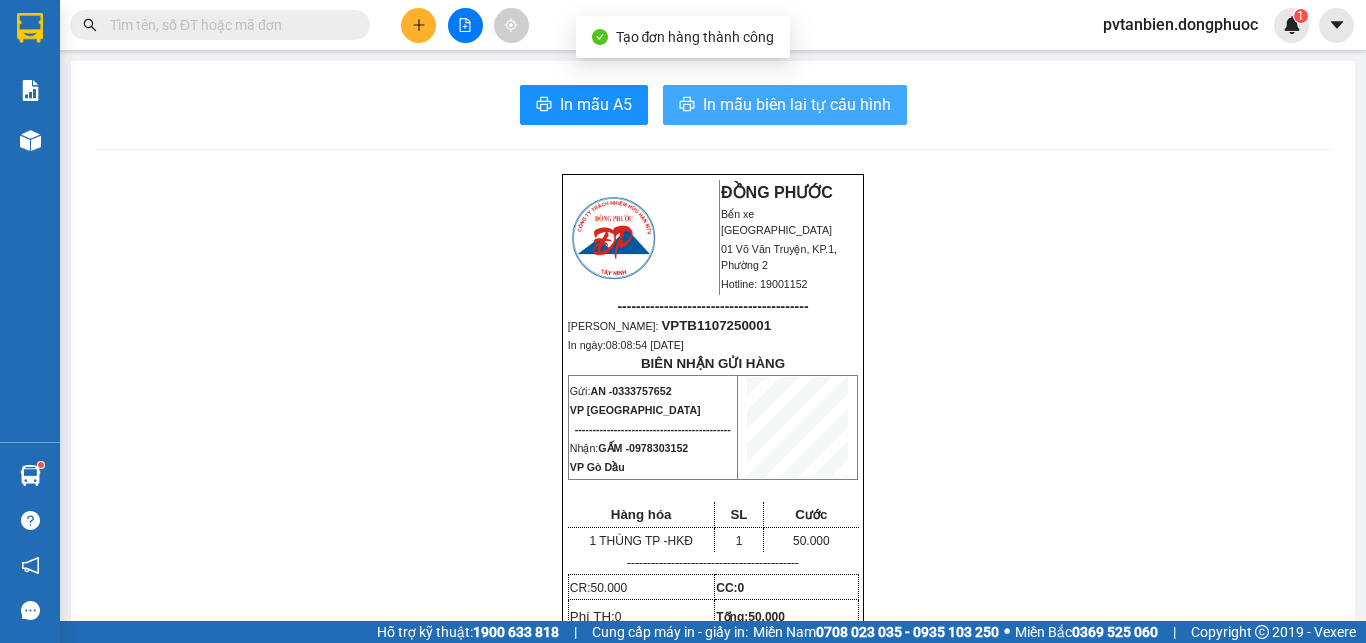 scroll, scrollTop: 0, scrollLeft: 0, axis: both 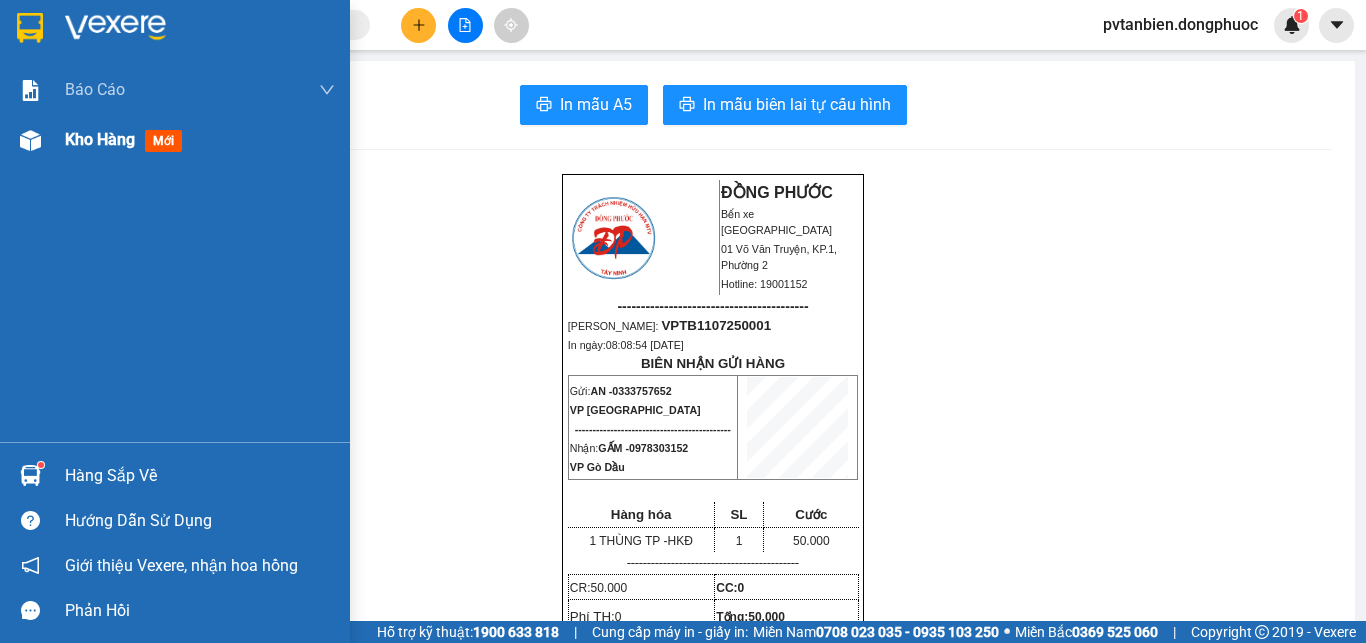click on "Kho hàng mới" at bounding box center (200, 140) 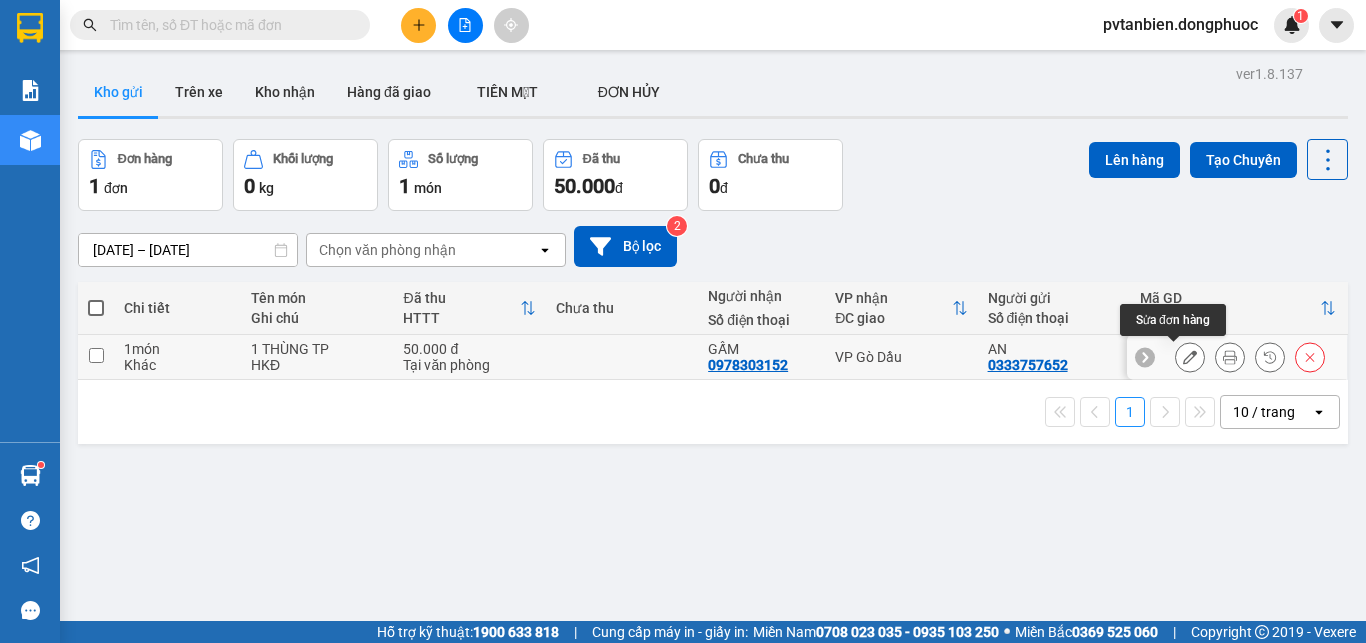 click 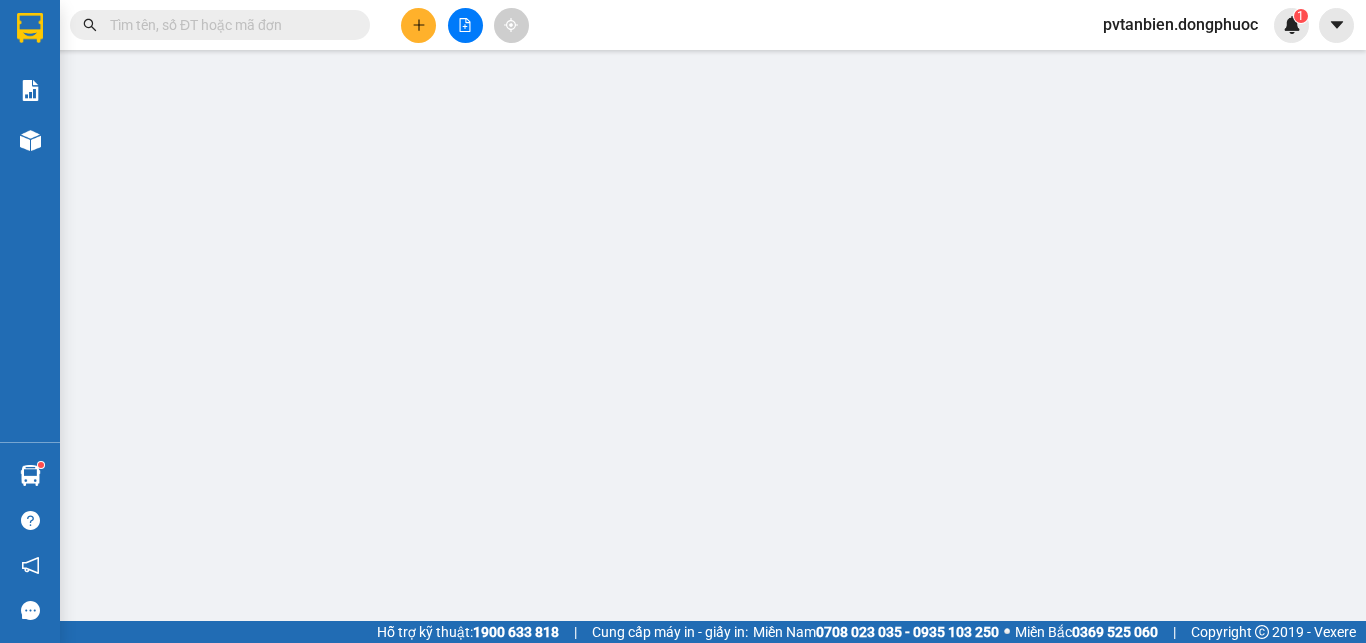type on "0333757652" 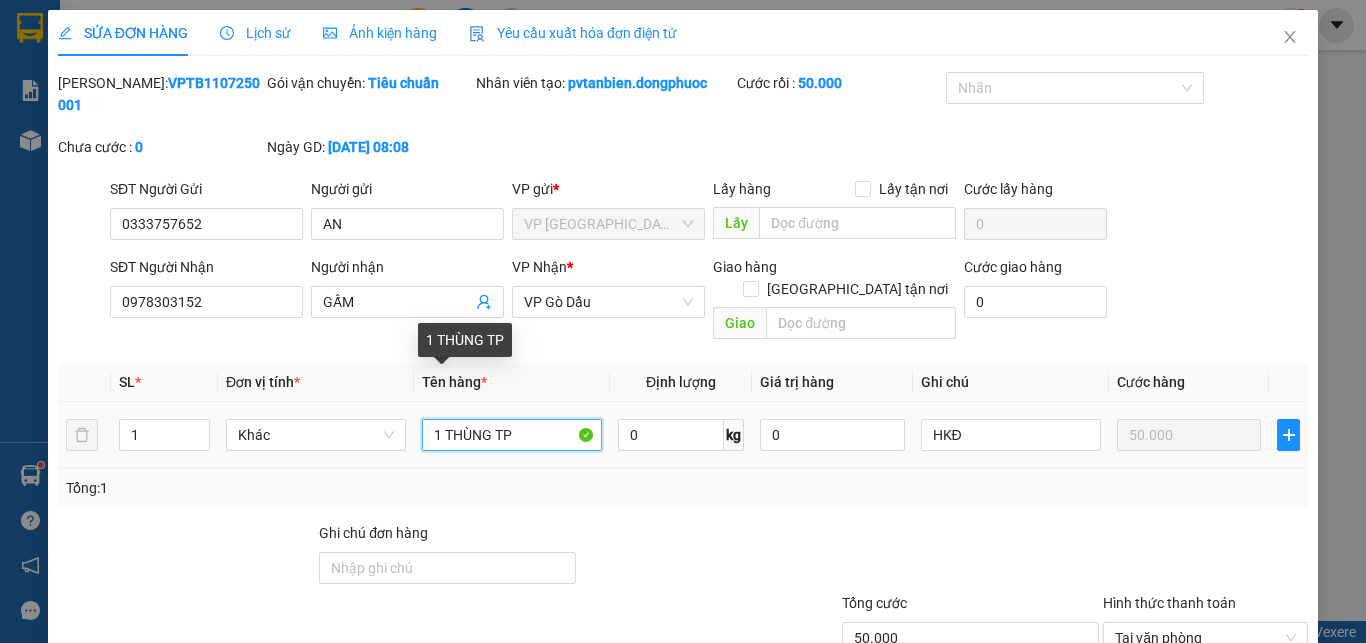 click on "1 THÙNG TP" at bounding box center [512, 435] 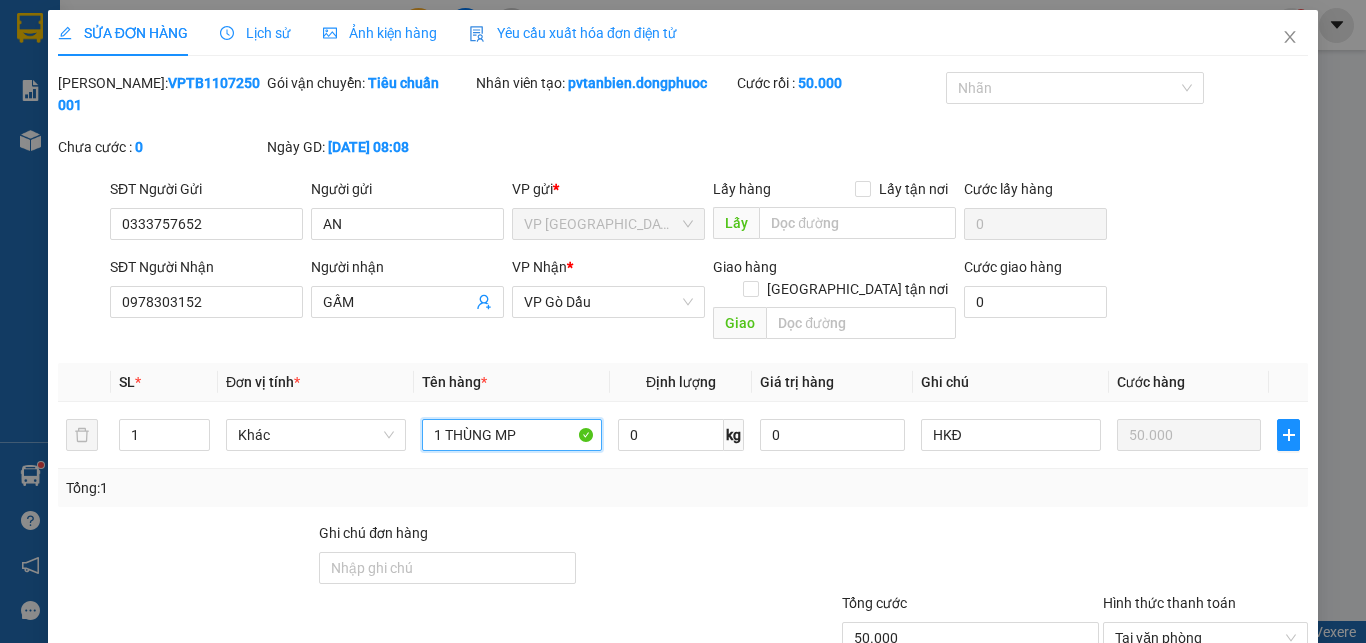 type on "1 THÙNG MP" 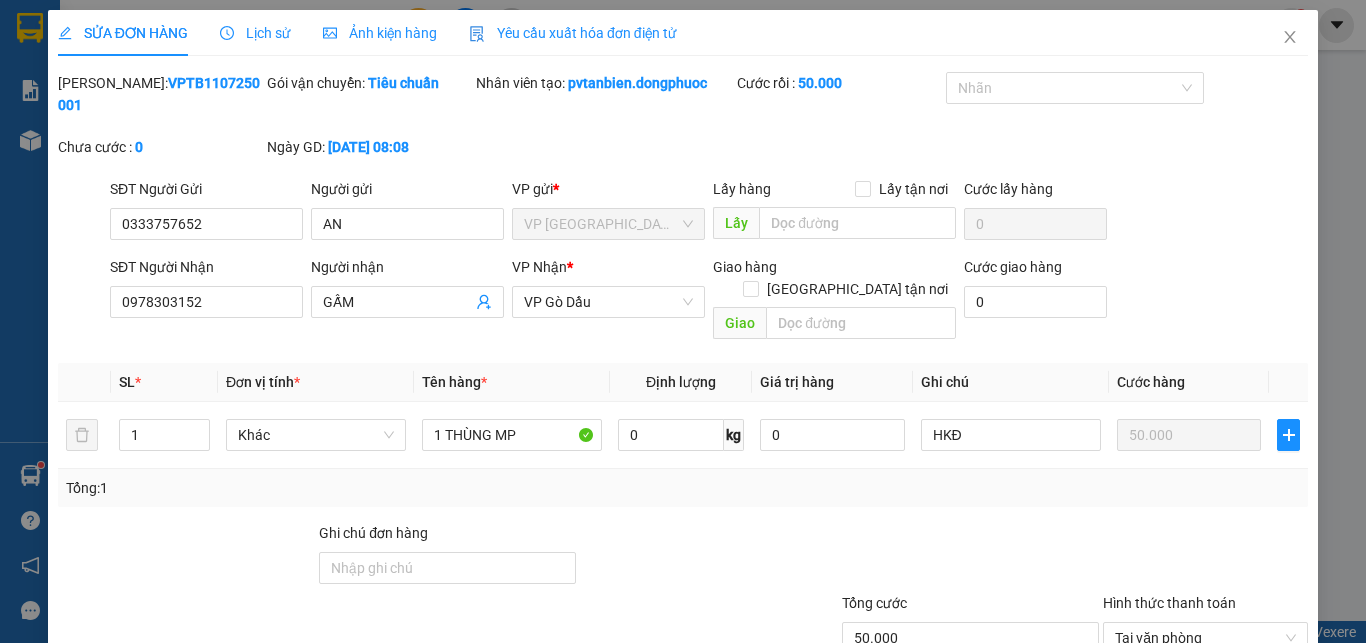 click on "Total Paid Fee 50.000 Total UnPaid Fee 0 Cash Collection Total Fee Mã ĐH:  VPTB1107250001 Gói vận chuyển:   Tiêu chuẩn Nhân viên tạo:   pvtanbien.dongphuoc Cước rồi :   50.000   Nhãn Chưa cước :   0 Ngày GD:   [DATE] 08:08 SĐT Người Gửi 0333757652 Người gửi AN VP gửi  * VP [GEOGRAPHIC_DATA] Lấy hàng Lấy tận nơi Lấy Cước lấy hàng 0 SĐT Người Nhận 0978303152 Người nhận GẤM VP Nhận  * VP Gò Dầu Giao hàng Giao tận nơi Giao Cước giao hàng 0 SL  * Đơn vị tính  * Tên hàng  * Định lượng Giá trị hàng Ghi chú Cước hàng                   1 Khác 1 THÙNG MP 0 kg 0 HKĐ 50.000 Tổng:  1 Ghi chú đơn hàng Tổng cước 50.000 Hình thức thanh toán Tại văn phòng Số tiền thu trước 50.000 Chọn HT Thanh Toán Chưa thanh toán 0 Chọn HT Thanh Toán Hủy Đơn Hàng Yêu cầu Thêm ĐH mới Lưu thay đổi [PERSON_NAME] và In 1 THÙNG MP" at bounding box center [683, 410] 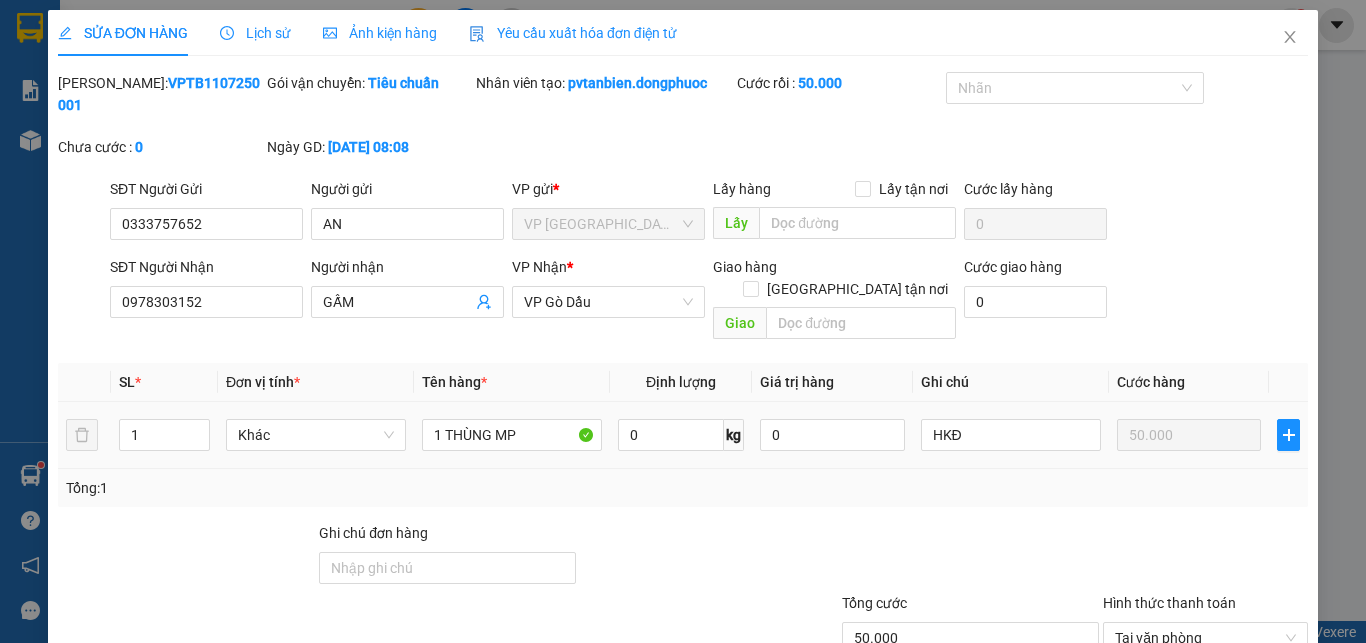 scroll, scrollTop: 101, scrollLeft: 0, axis: vertical 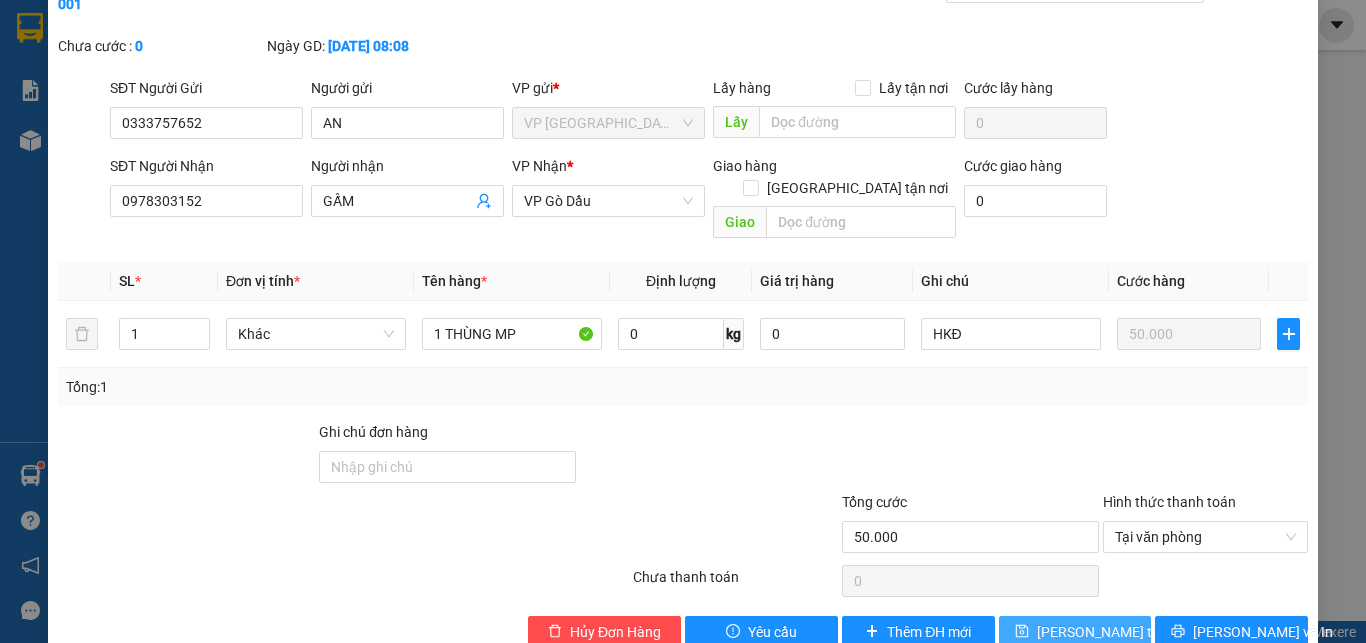 click on "[PERSON_NAME] thay đổi" at bounding box center [1117, 632] 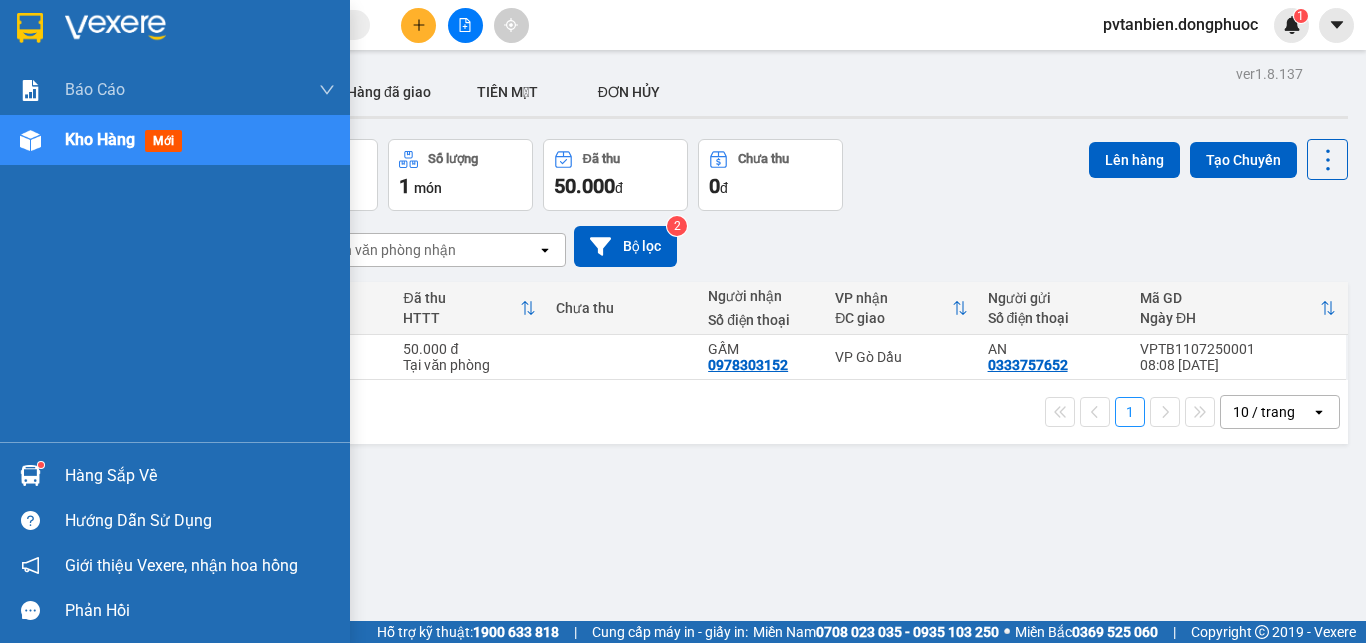 click on "Hàng sắp về" at bounding box center (200, 476) 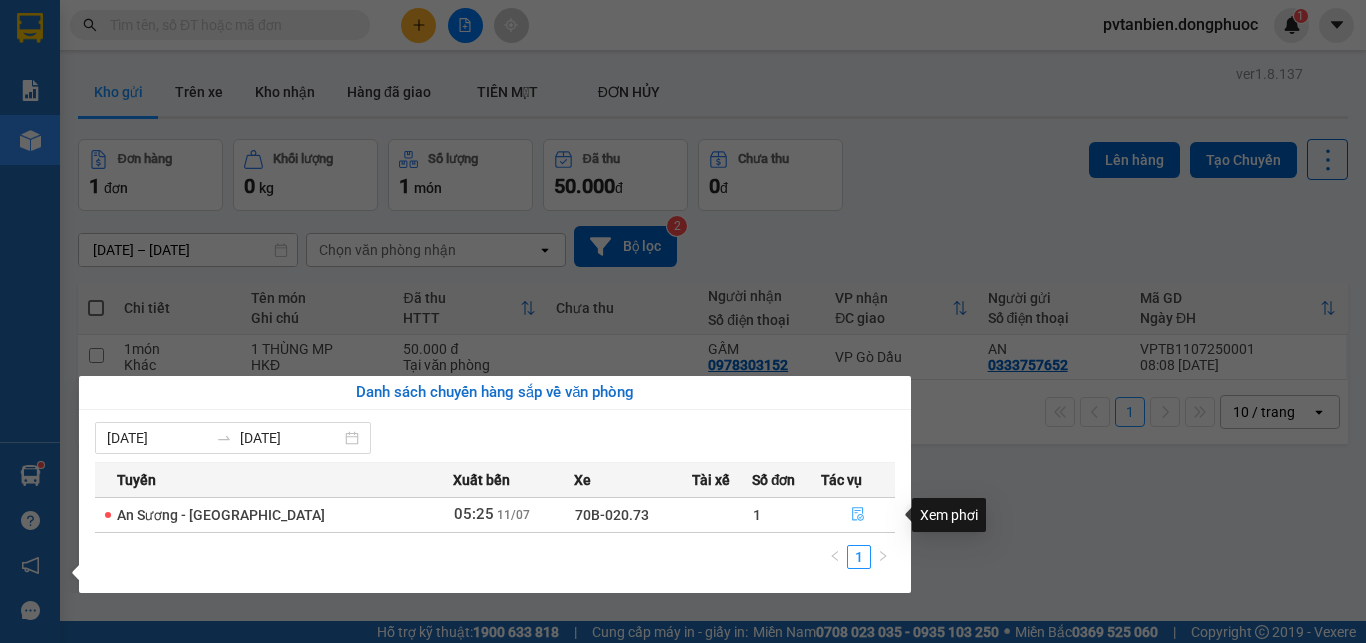 click 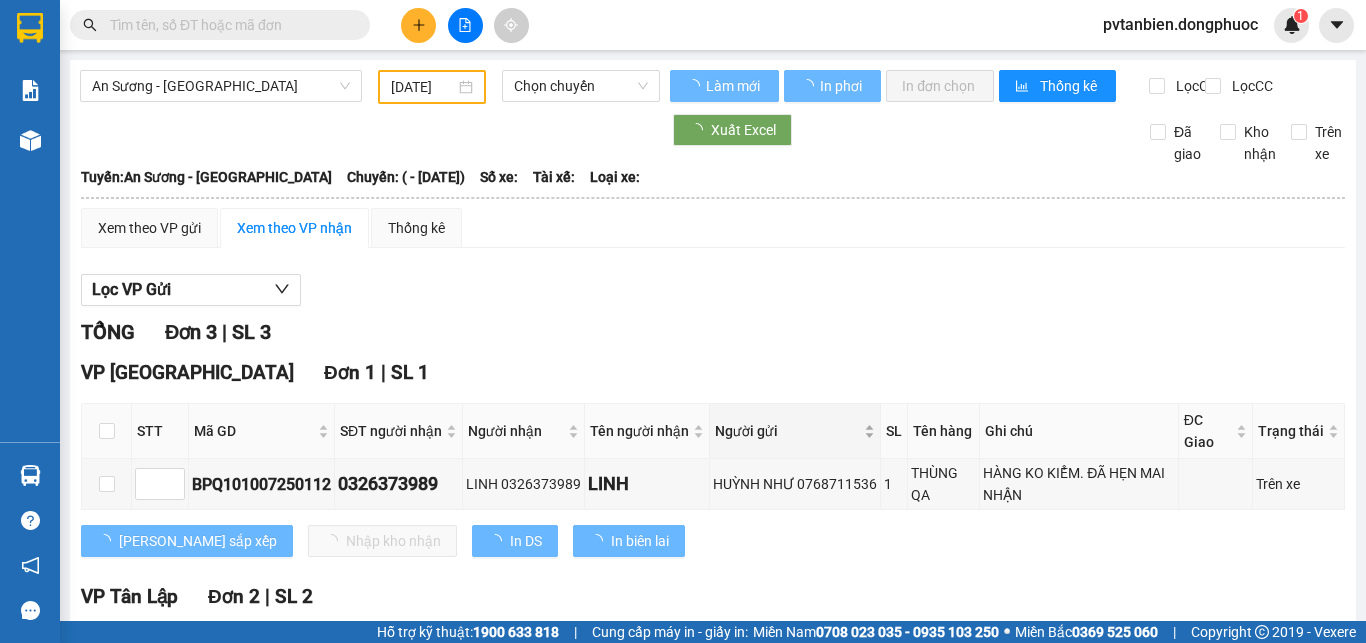 type on "[DATE]" 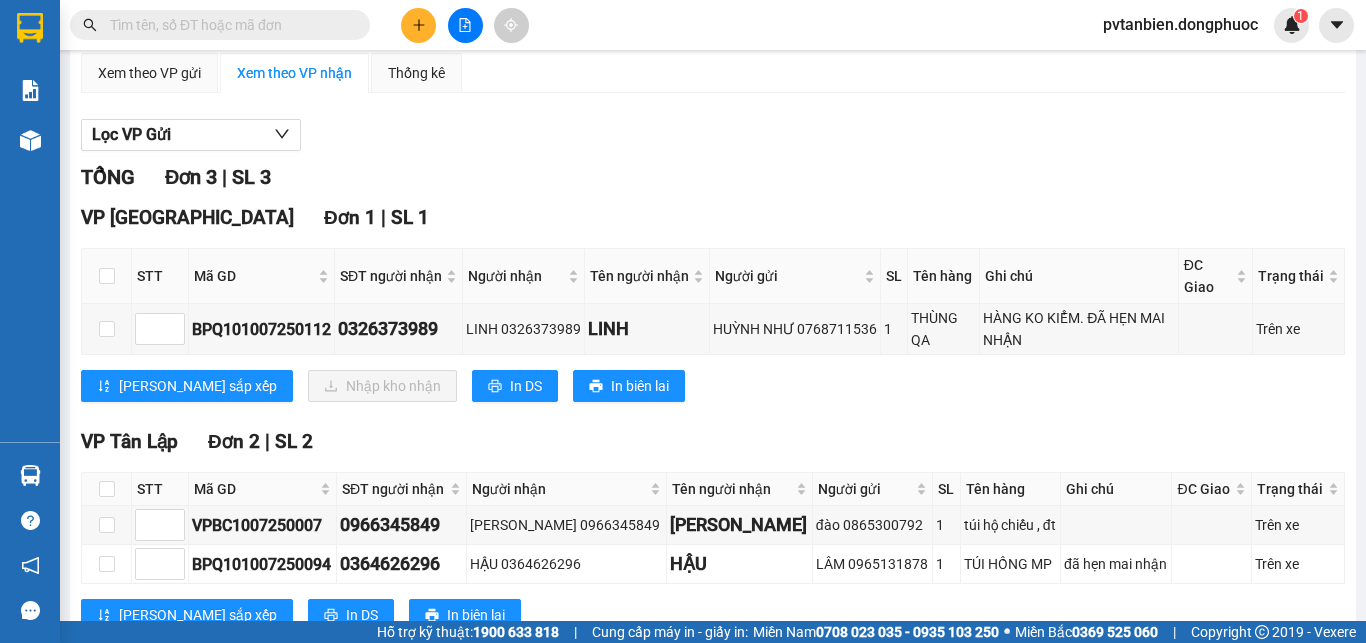 scroll, scrollTop: 200, scrollLeft: 0, axis: vertical 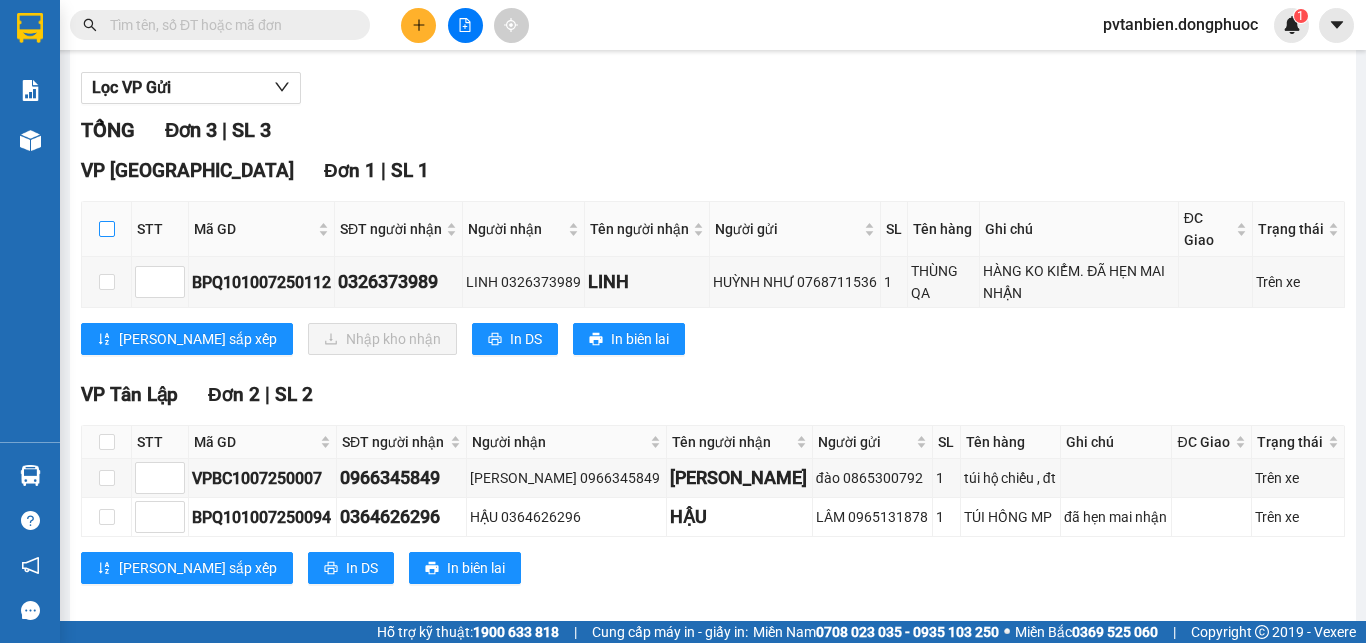 click at bounding box center (107, 229) 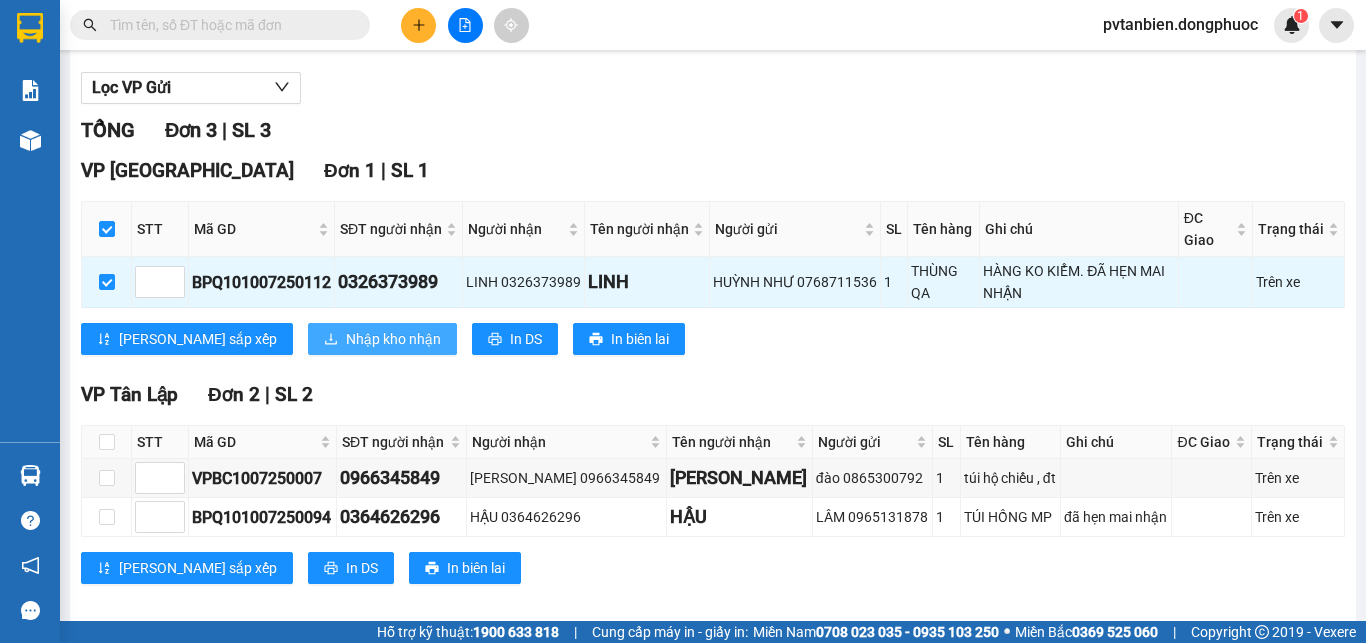 click on "Nhập kho nhận" at bounding box center (393, 339) 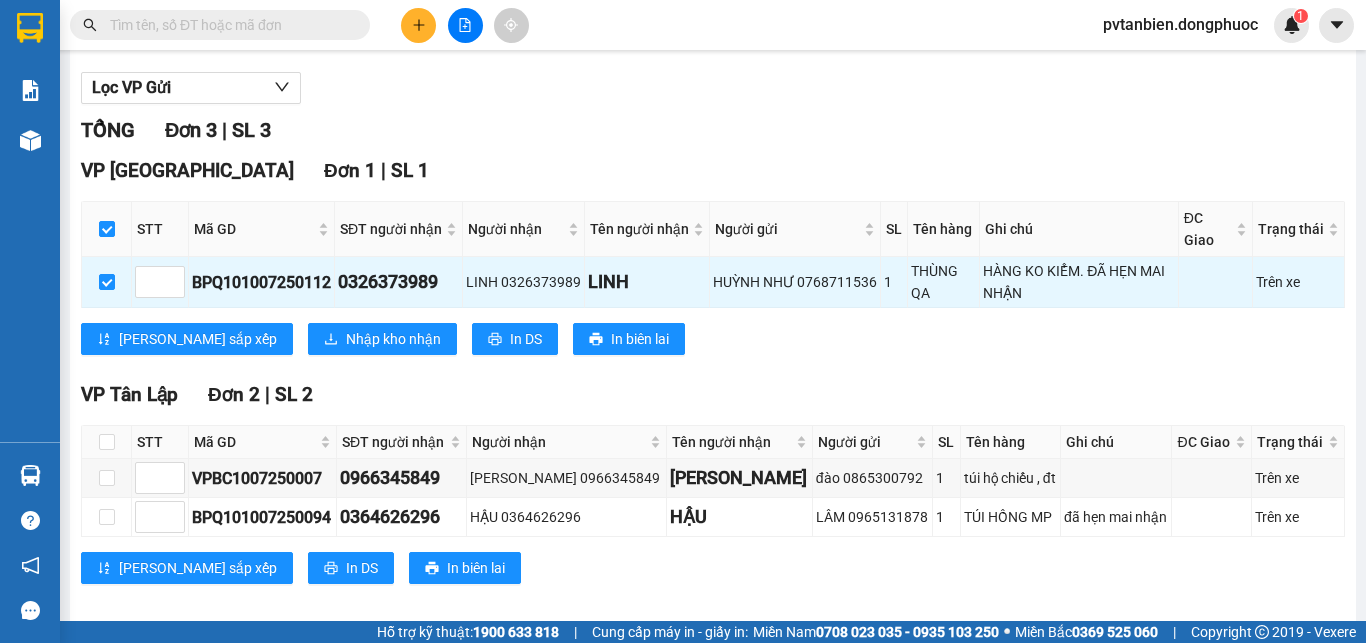 scroll, scrollTop: 0, scrollLeft: 0, axis: both 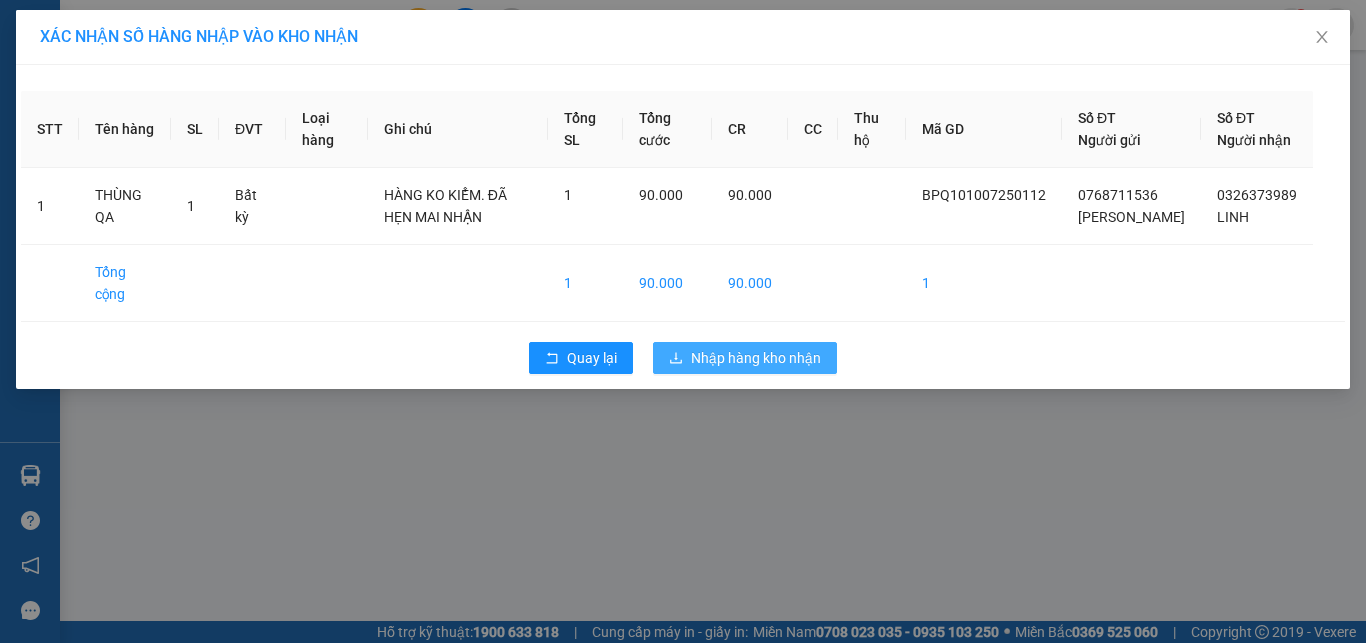 click on "Nhập hàng kho nhận" at bounding box center [756, 358] 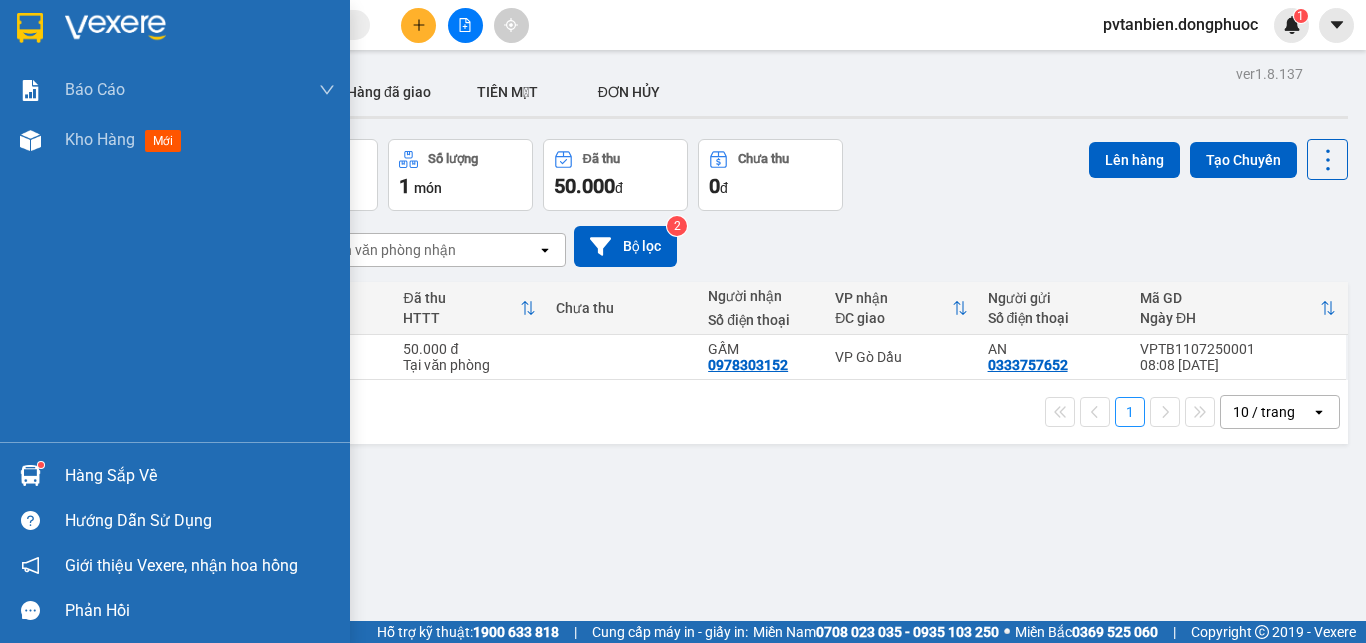 click on "Hàng sắp về" at bounding box center (200, 476) 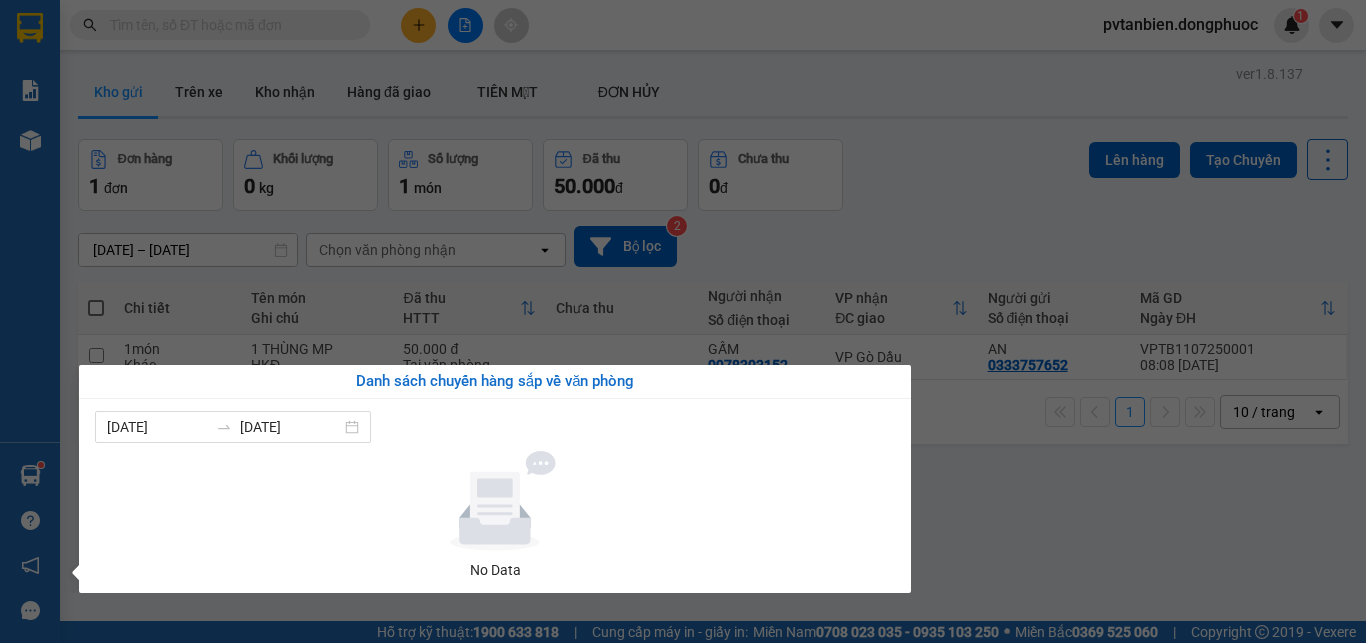 click on "Kết quả tìm kiếm ( 0 )  Bộ lọc  Ngày tạo đơn gần nhất No Data pvtanbien.dongphuoc 1     Báo cáo Mẫu 1: Báo cáo dòng tiền  Mẫu 1: Báo cáo dòng tiền theo nhân viên Mẫu 1: Báo cáo dòng tiền theo nhân viên (VP) Mẫu 2: Doanh số tạo đơn theo Văn phòng, nhân viên - Trạm     Kho hàng mới Hàng sắp về Hướng dẫn sử dụng Giới thiệu Vexere, nhận hoa hồng Phản hồi Phần mềm hỗ trợ bạn tốt chứ? ver  1.8.137 Kho gửi Trên xe Kho nhận Hàng đã giao TIỀN MẶT  ĐƠN HỦY Đơn hàng 1 đơn Khối lượng 0 kg Số lượng 1 món Đã thu 50.000  đ Chưa thu 0  đ Lên hàng Tạo Chuyến [DATE] – [DATE] Press the down arrow key to interact with the calendar and select a date. Press the escape button to close the calendar. Selected date range is from [DATE] to [DATE]. Chọn văn phòng nhận open Bộ lọc 2 Chi tiết Tên món Ghi chú Đã thu HTTT Chưa thu Người nhận VP nhận 1" at bounding box center (683, 321) 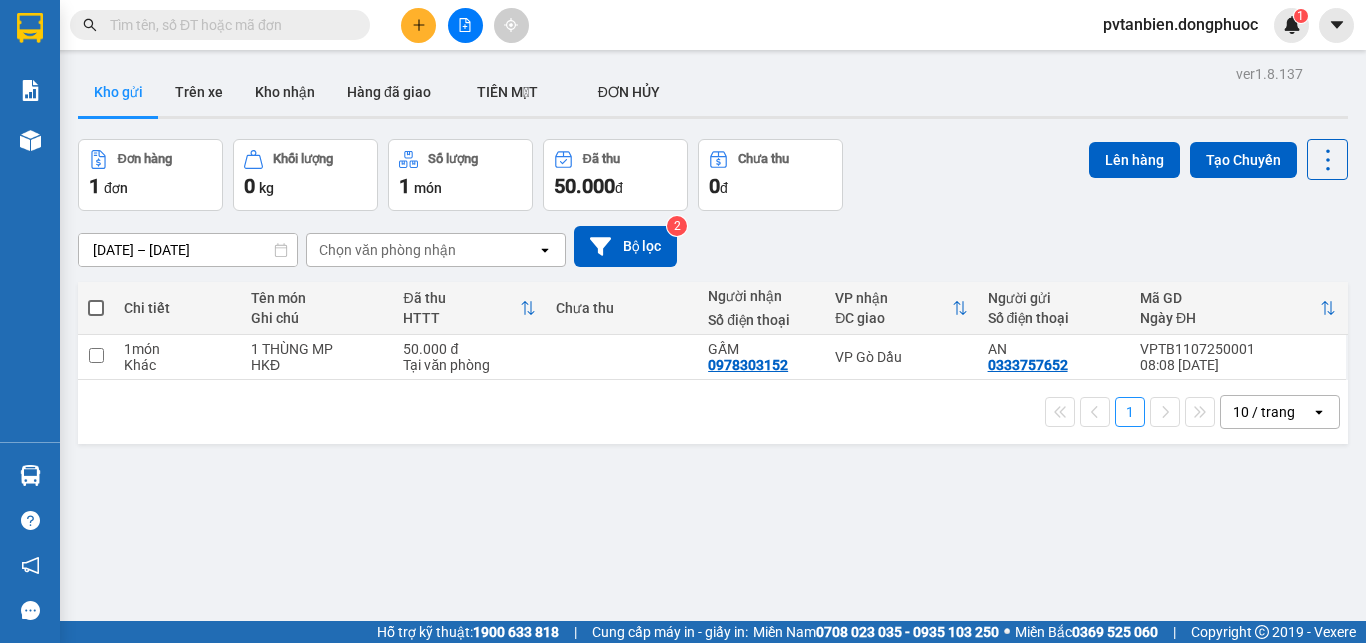 click at bounding box center (96, 308) 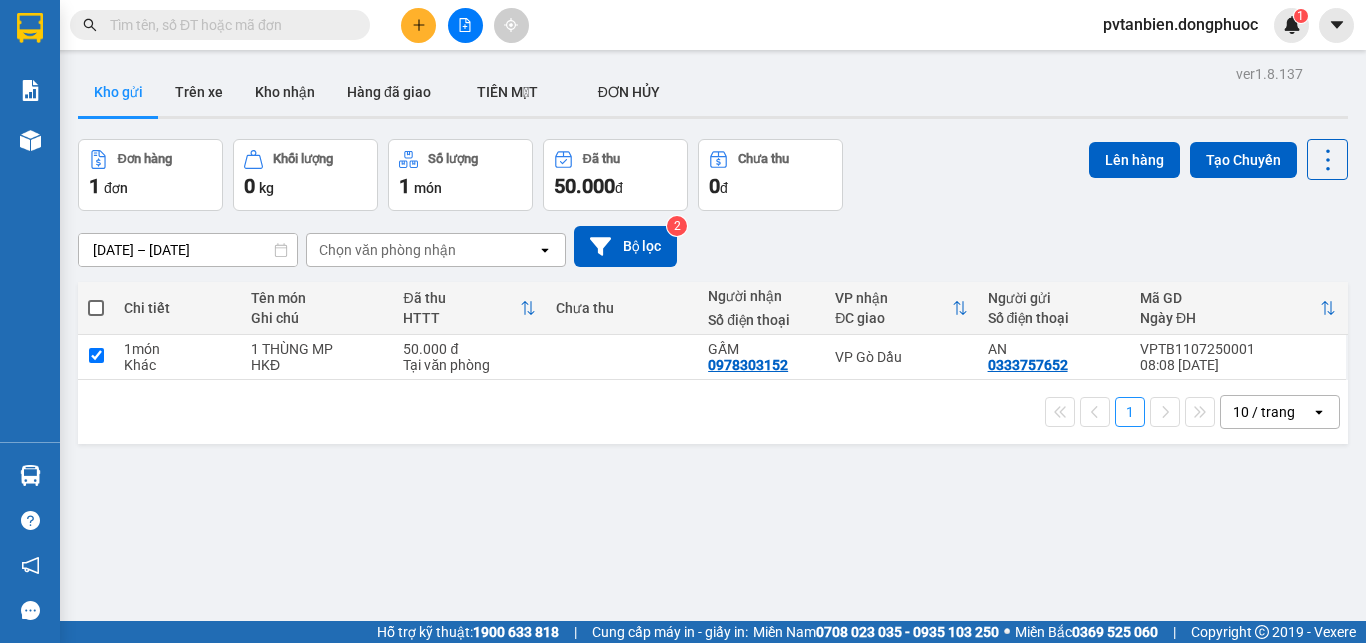 checkbox on "true" 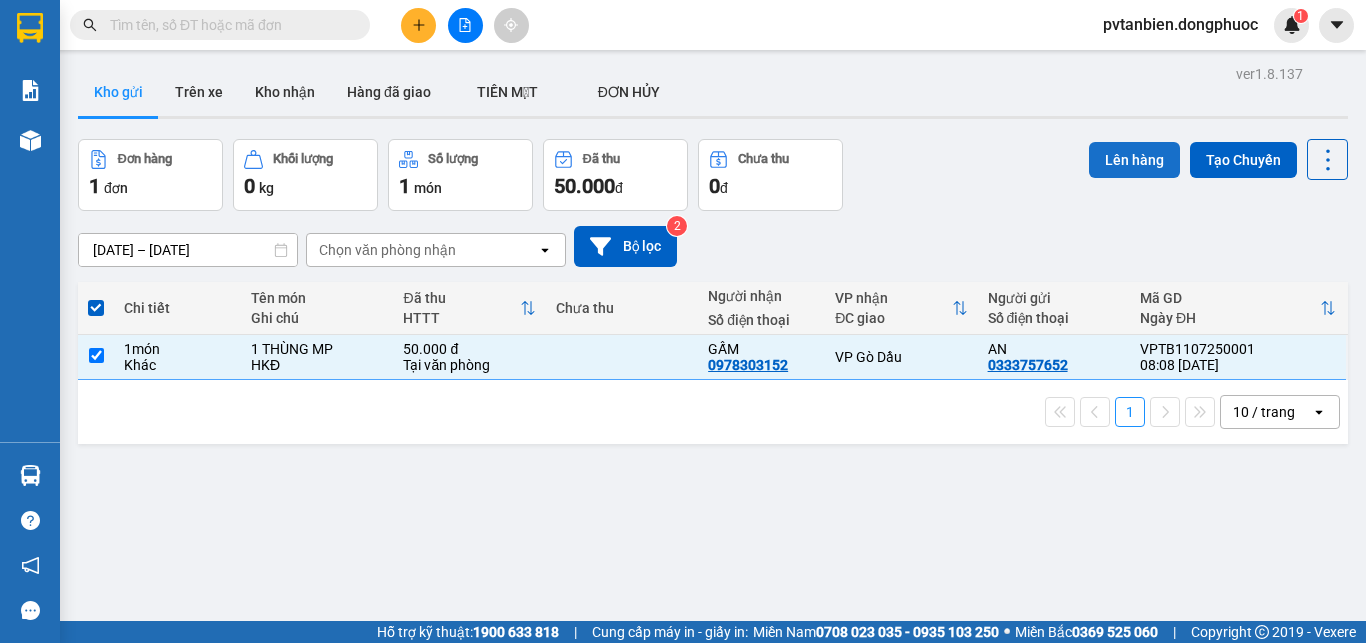 click on "Lên hàng" at bounding box center [1134, 160] 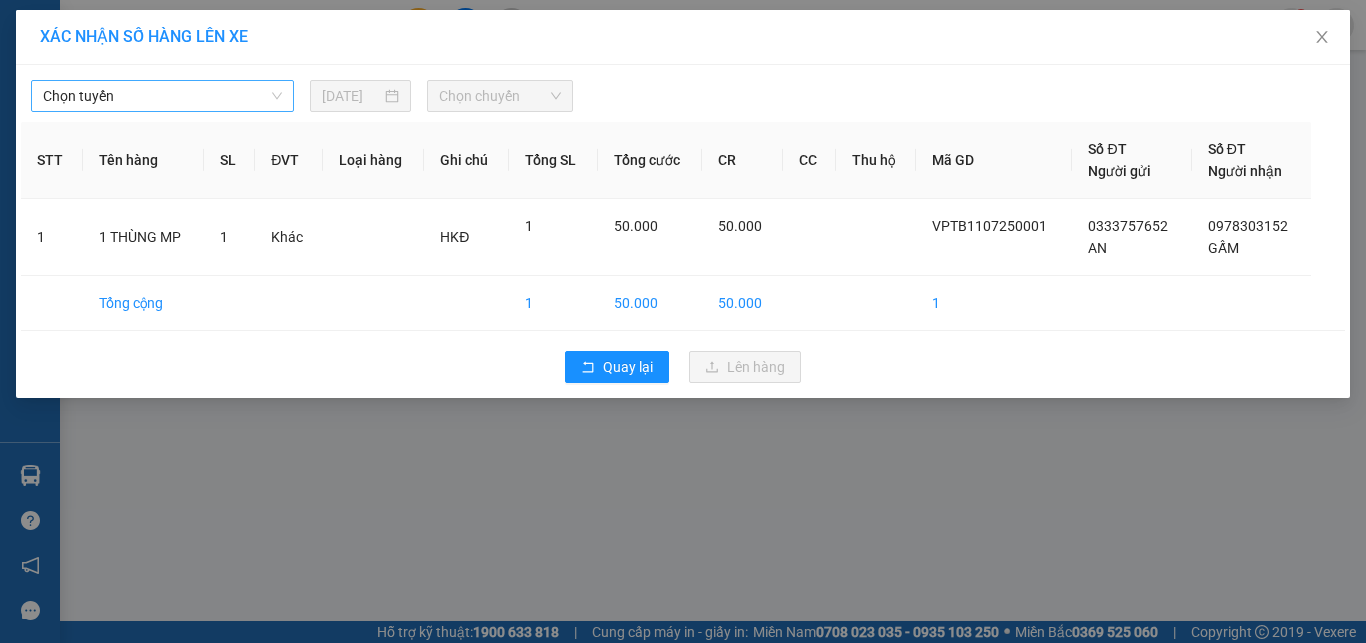 click on "Chọn tuyến" at bounding box center (162, 96) 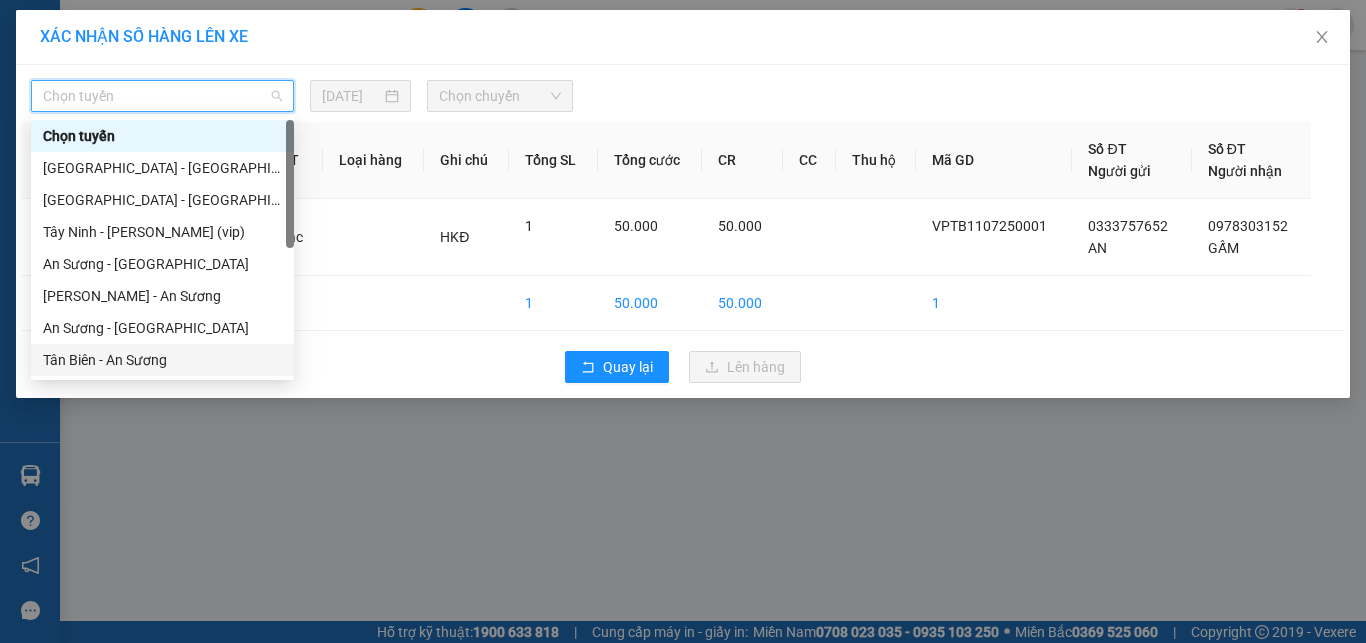 click on "Tân Biên - An Sương" at bounding box center (162, 360) 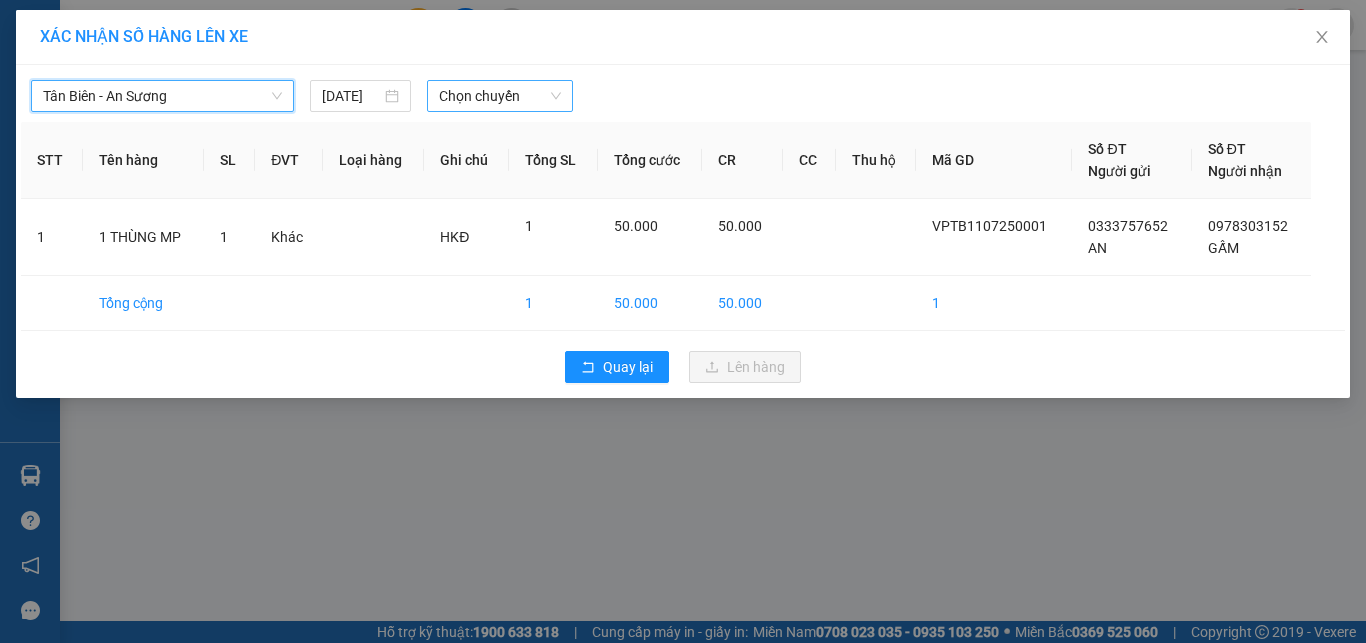 click on "Chọn chuyến" at bounding box center [500, 96] 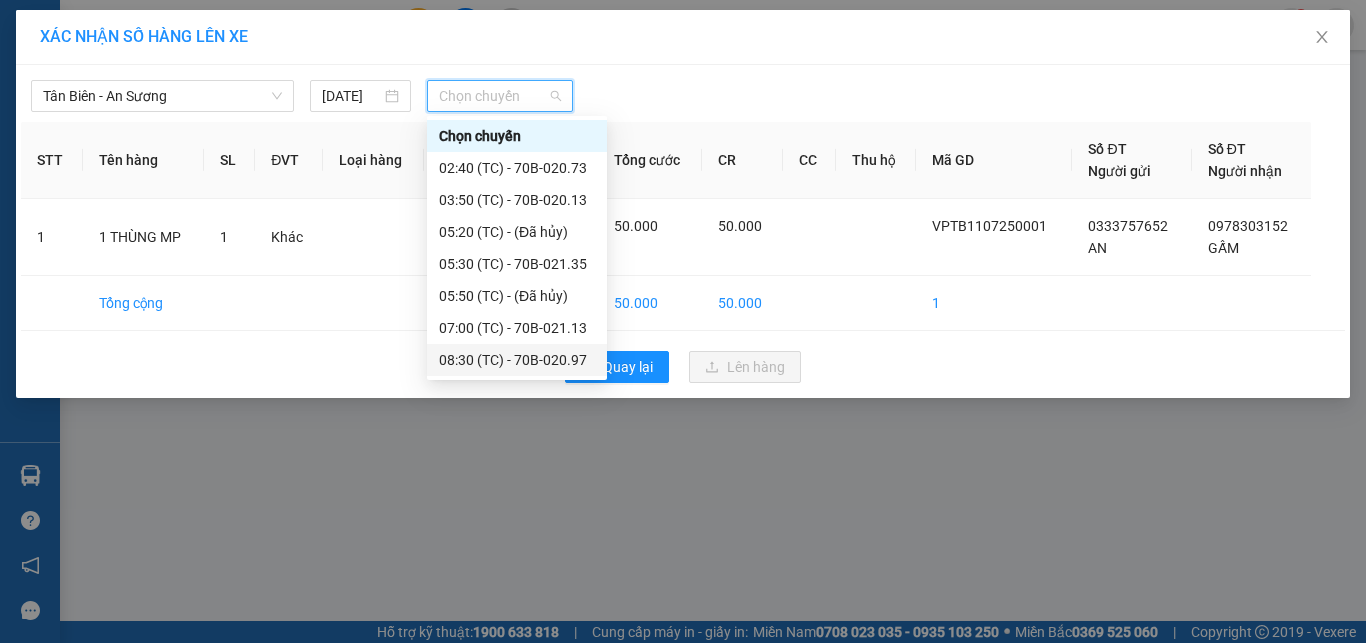 click on "08:30   (TC)   - 70B-020.97" at bounding box center [517, 360] 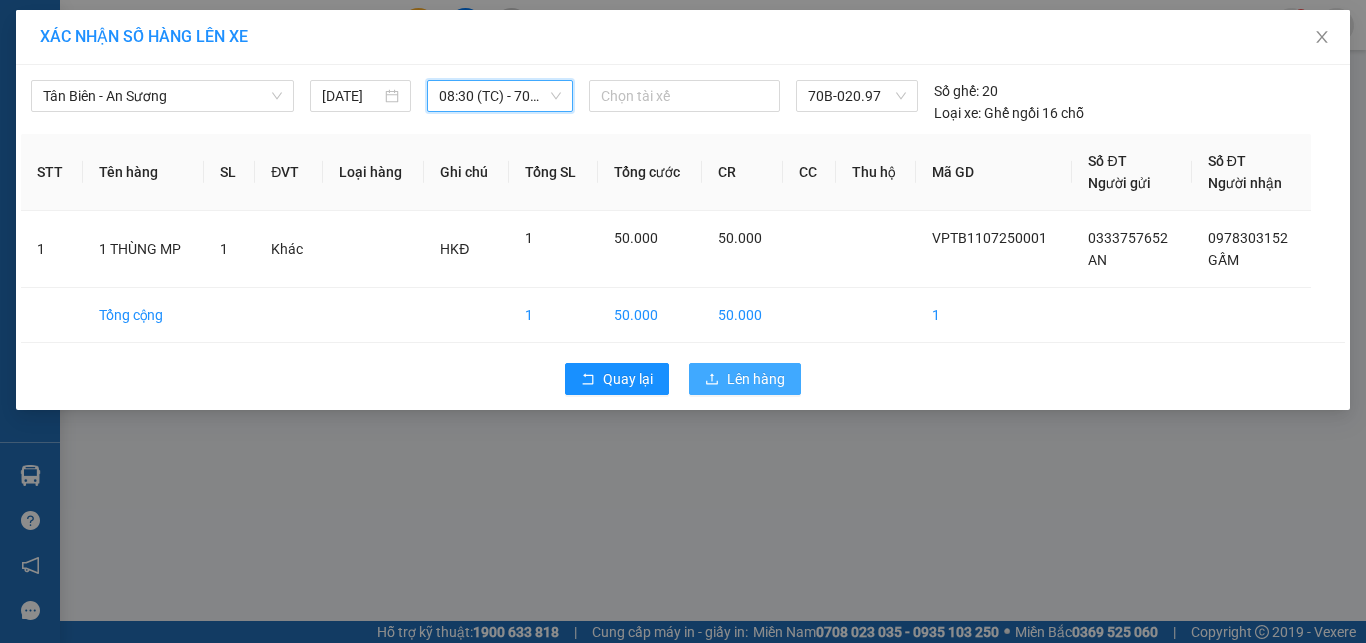 click on "Lên hàng" at bounding box center [756, 379] 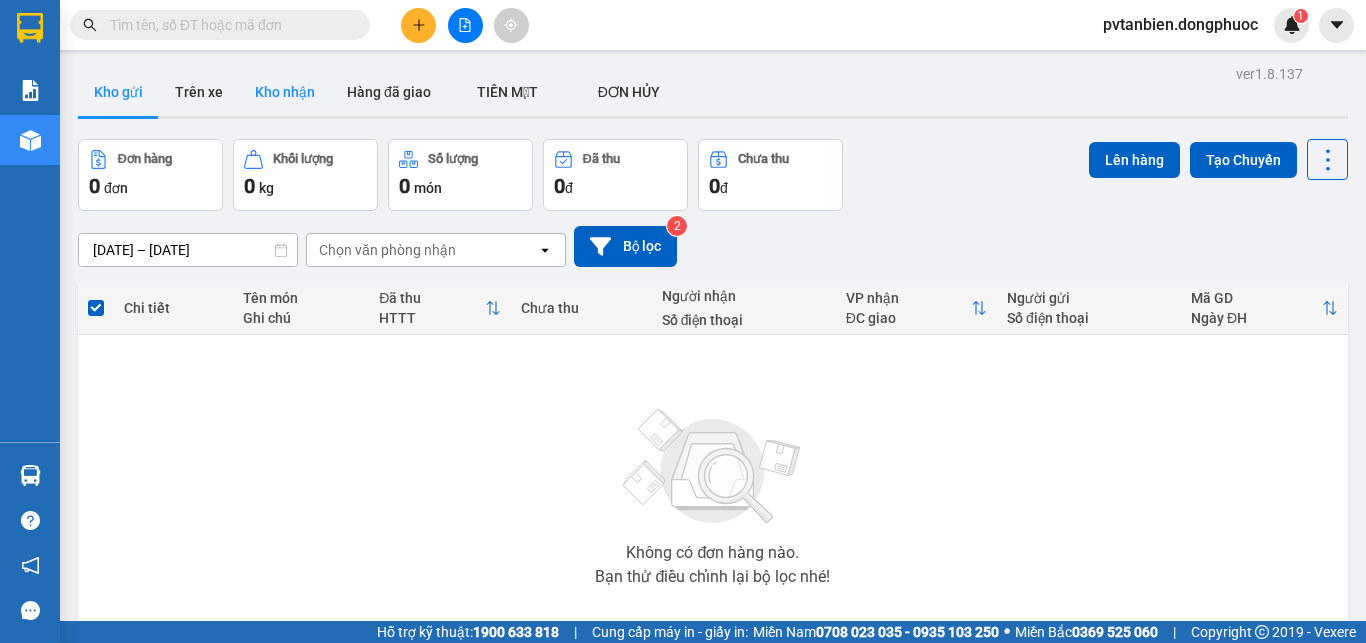 click on "Kho nhận" at bounding box center [285, 92] 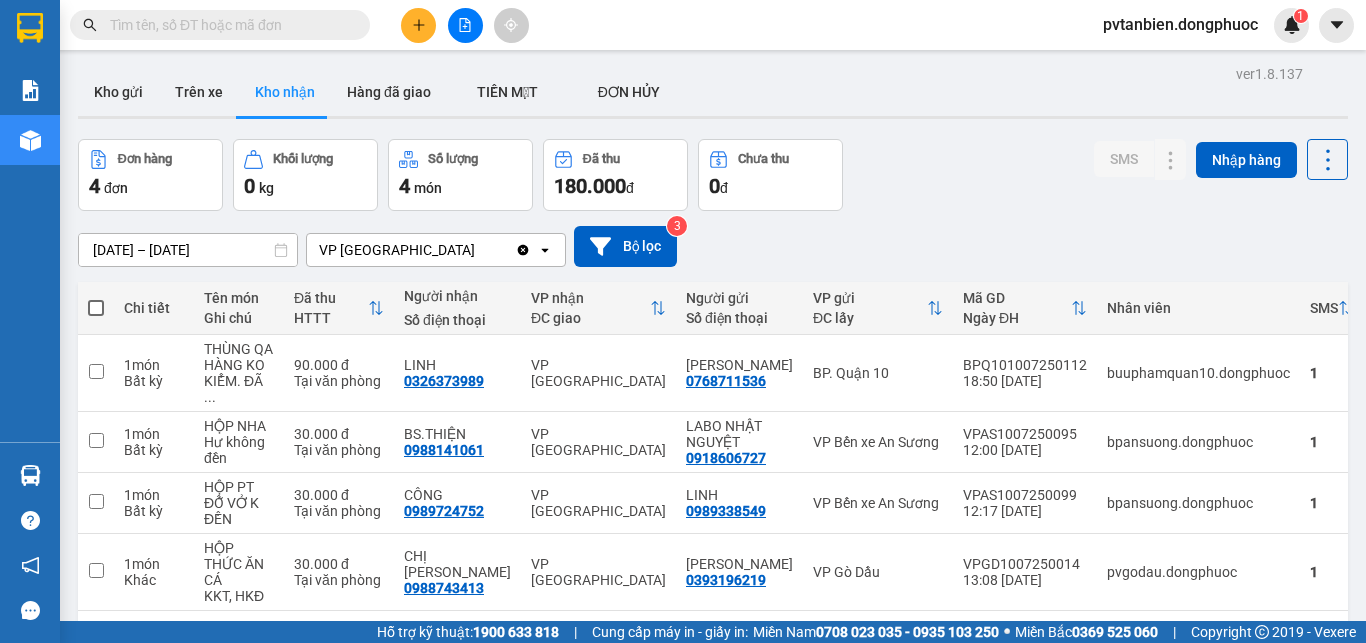 click on "[DATE] – [DATE]" at bounding box center [188, 250] 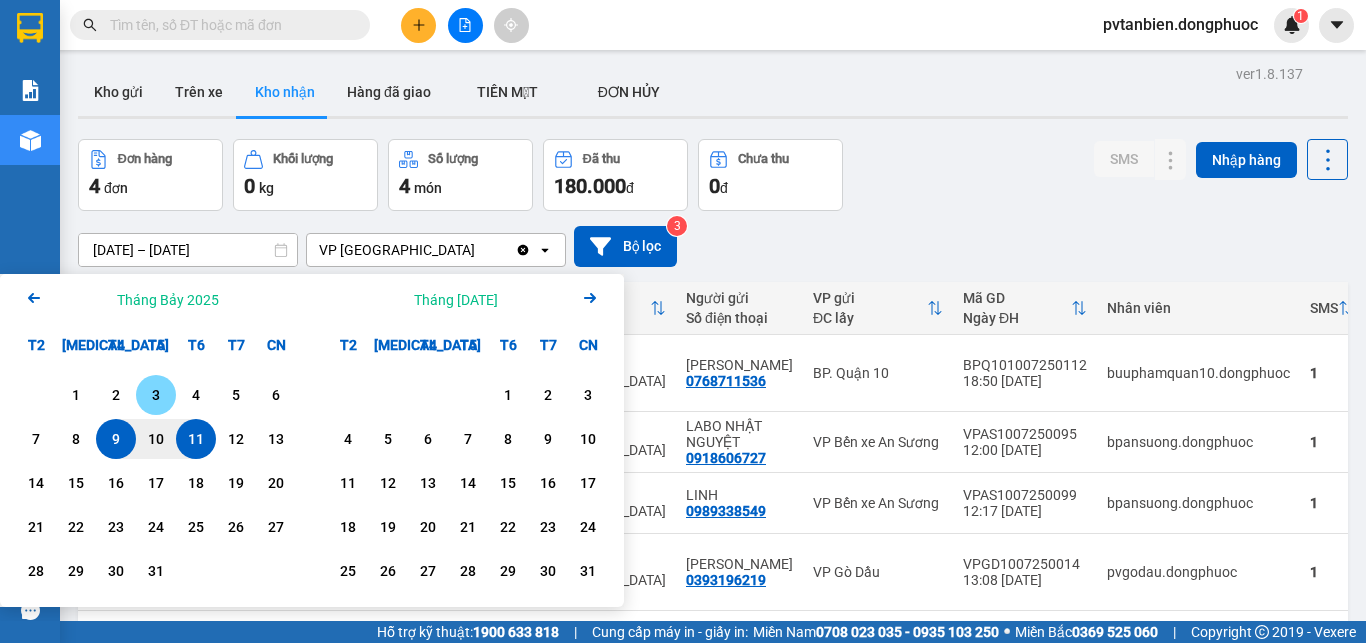 click on "3" at bounding box center [156, 395] 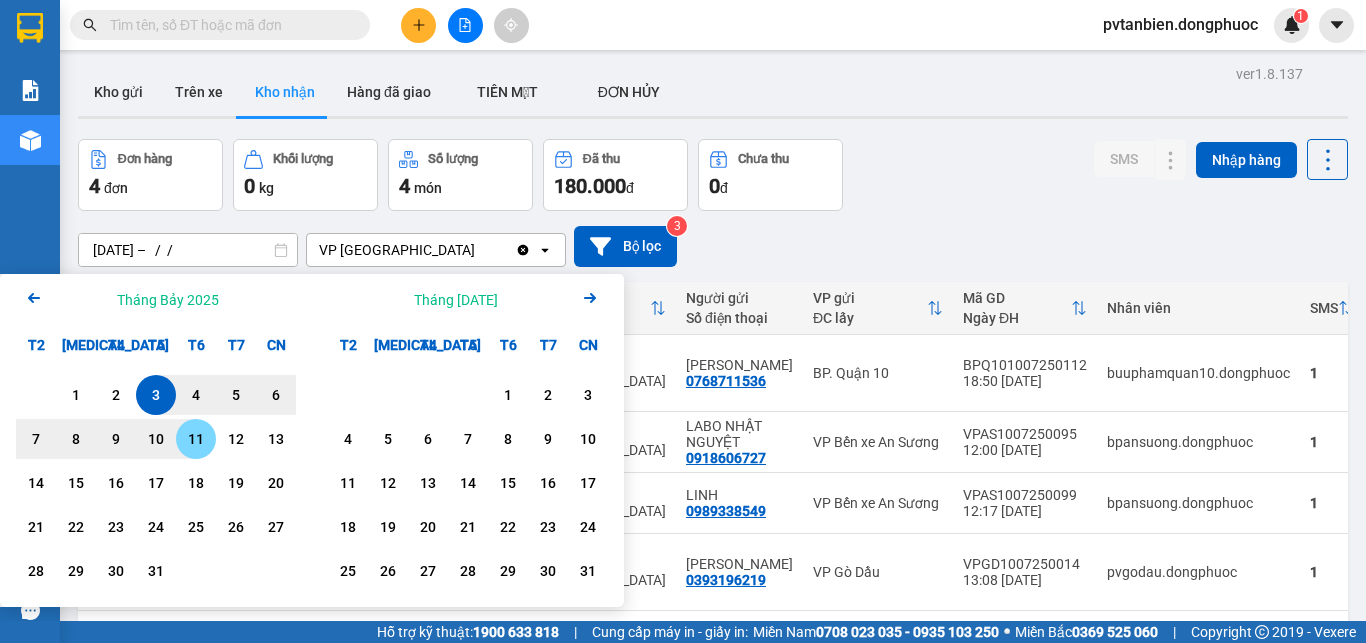 click on "11" at bounding box center (196, 439) 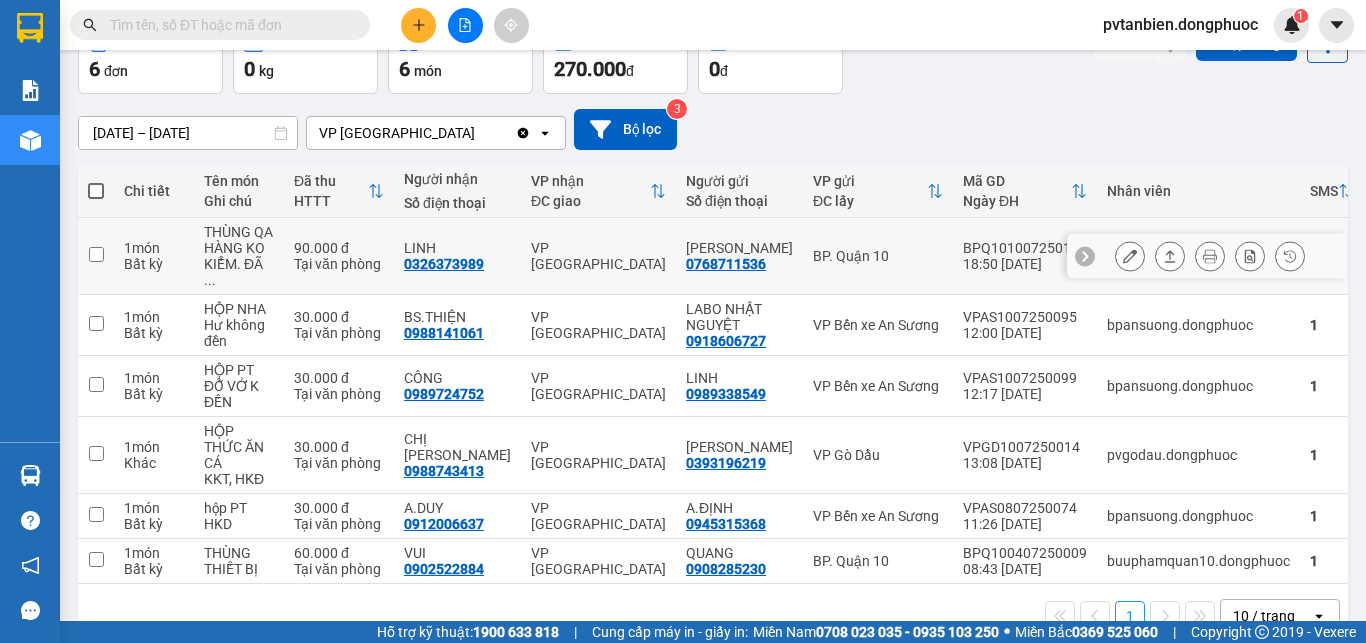 scroll, scrollTop: 130, scrollLeft: 0, axis: vertical 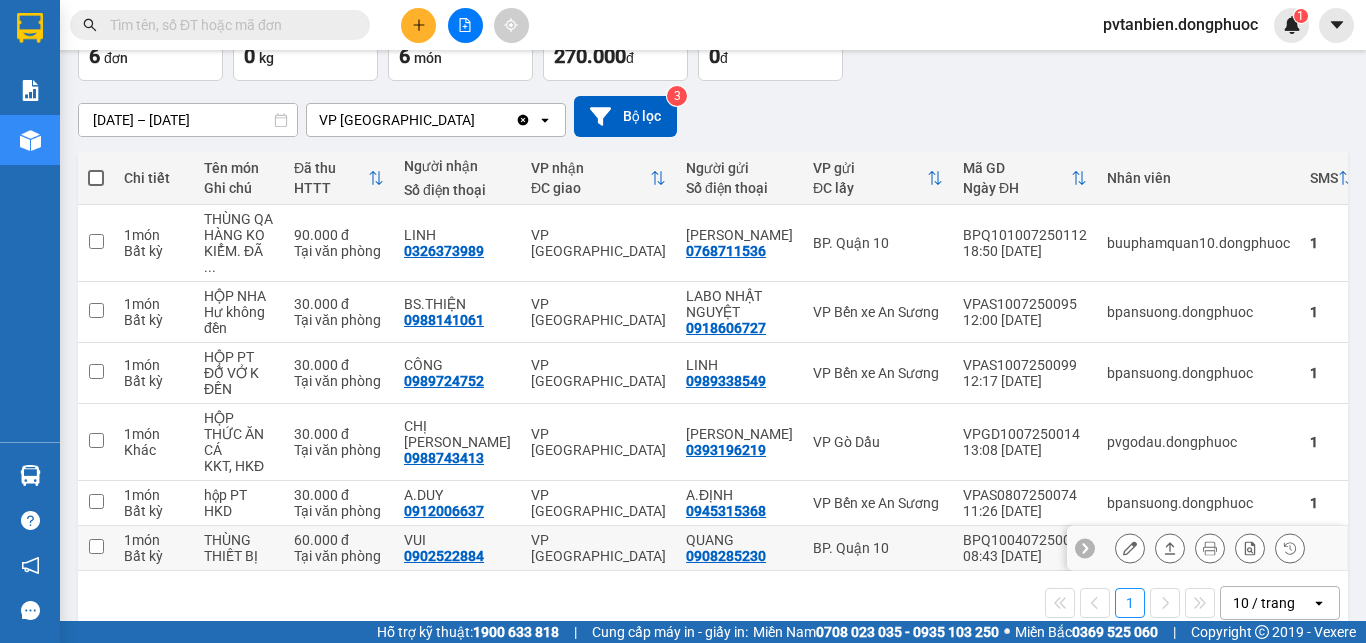 click at bounding box center [96, 546] 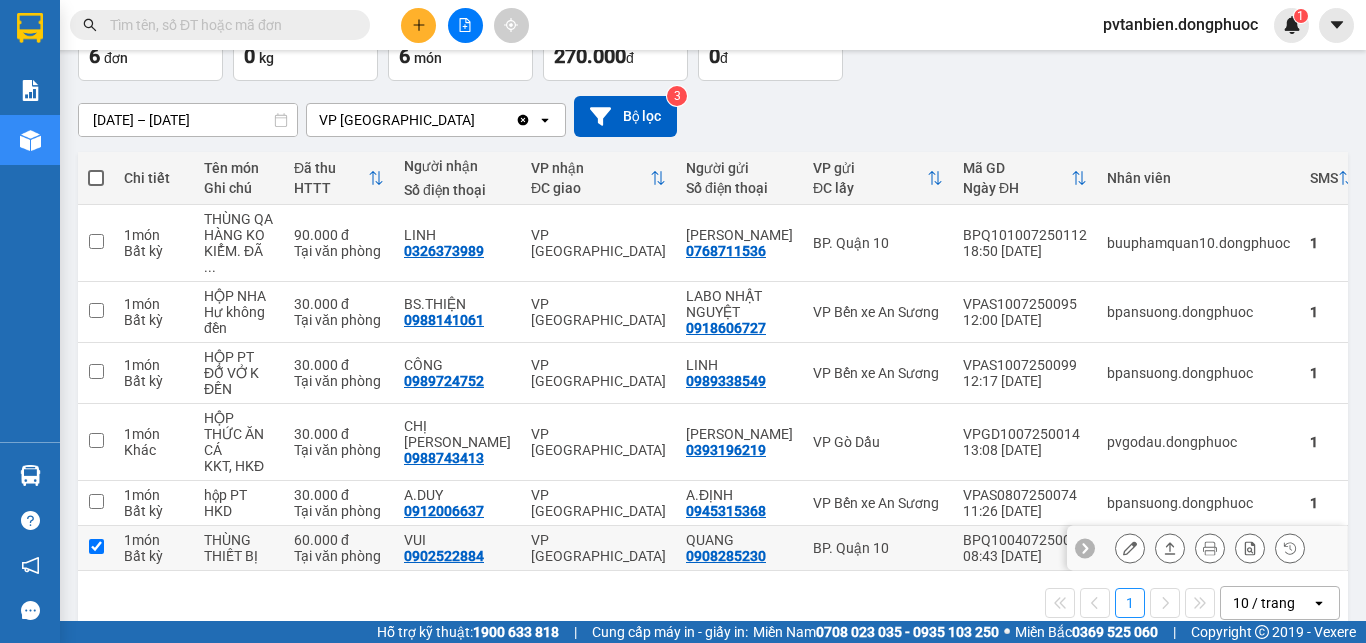 checkbox on "true" 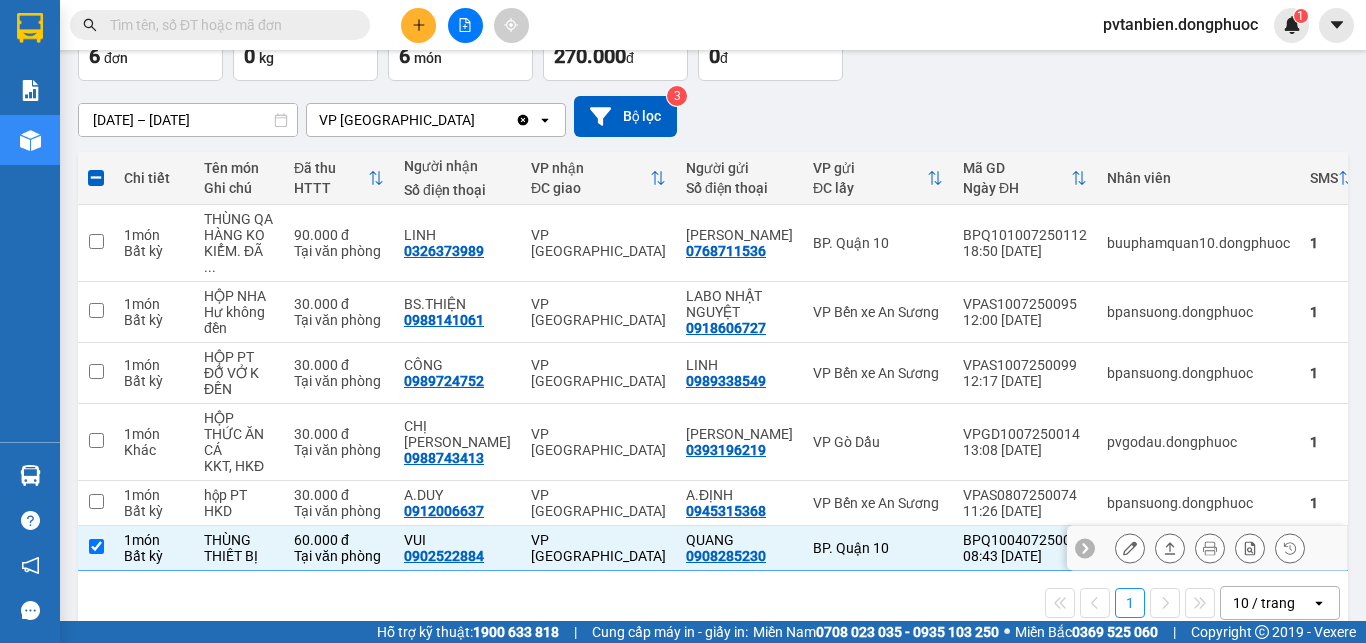 click 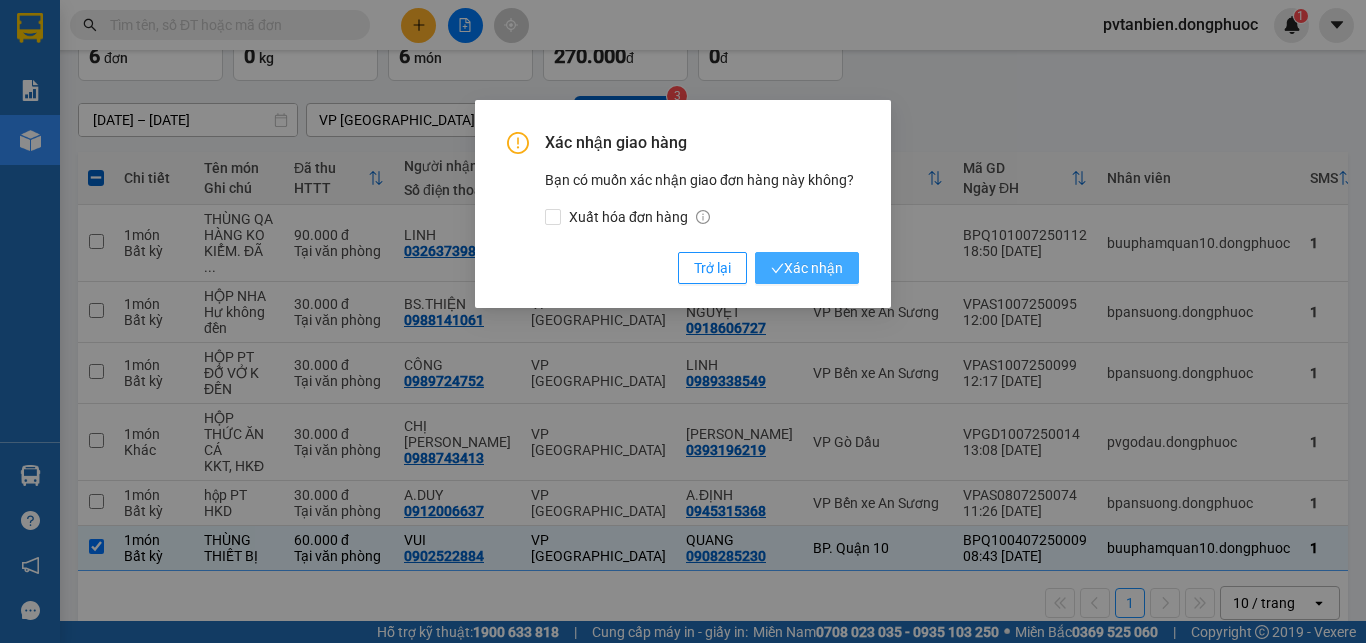click on "Xác nhận" at bounding box center [807, 268] 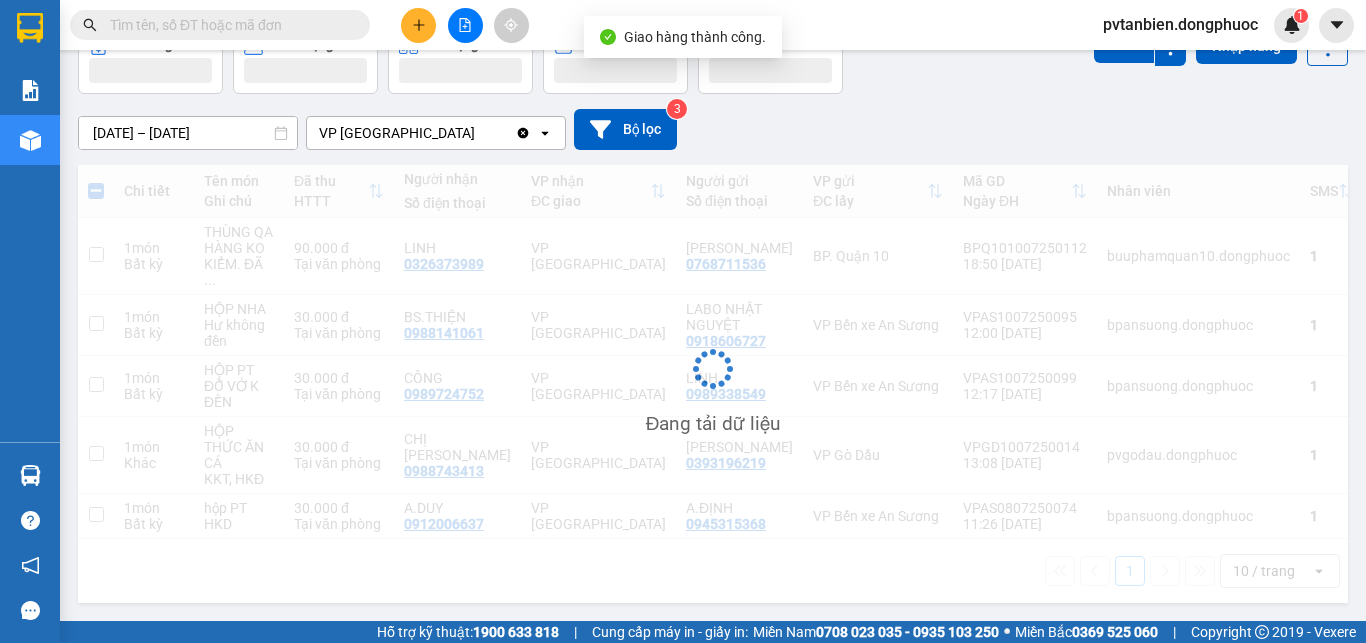 scroll, scrollTop: 92, scrollLeft: 0, axis: vertical 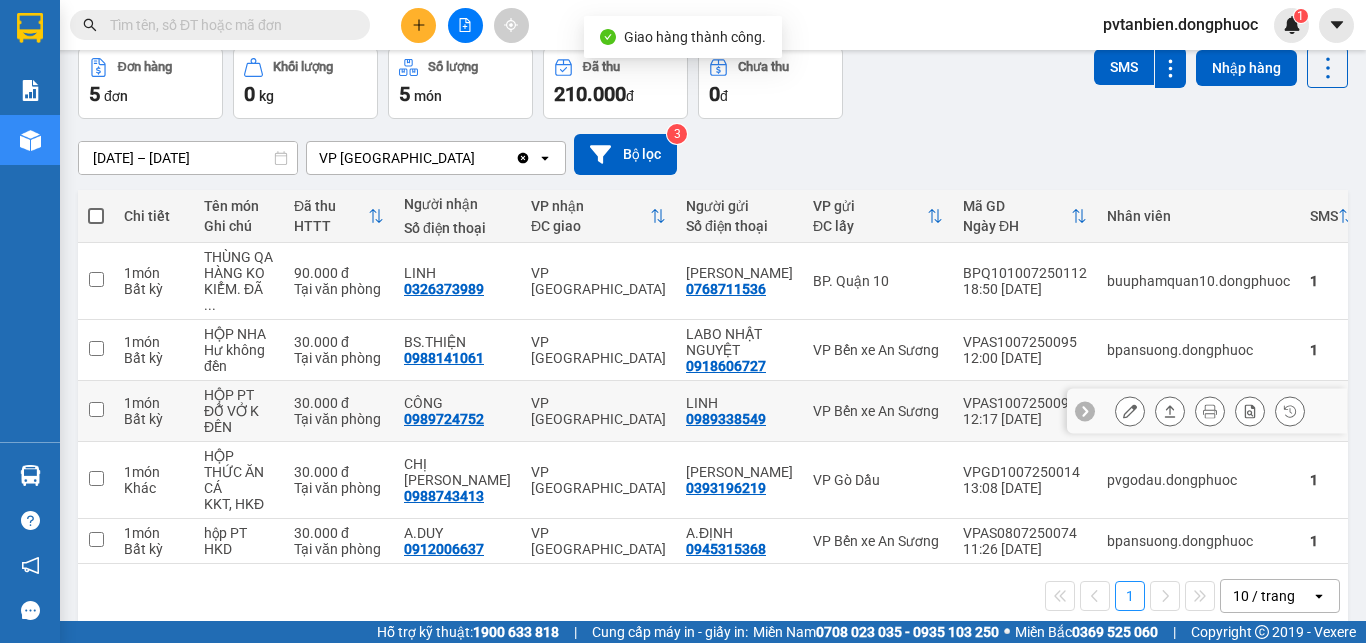 click at bounding box center (96, 409) 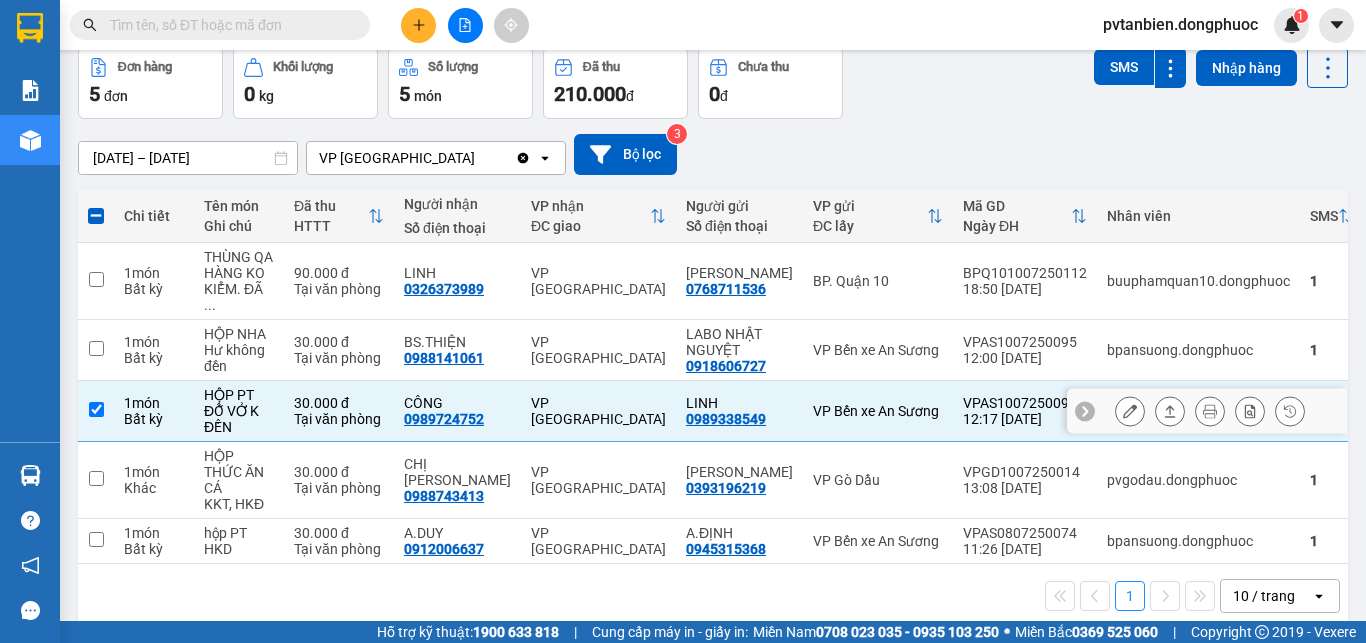 click 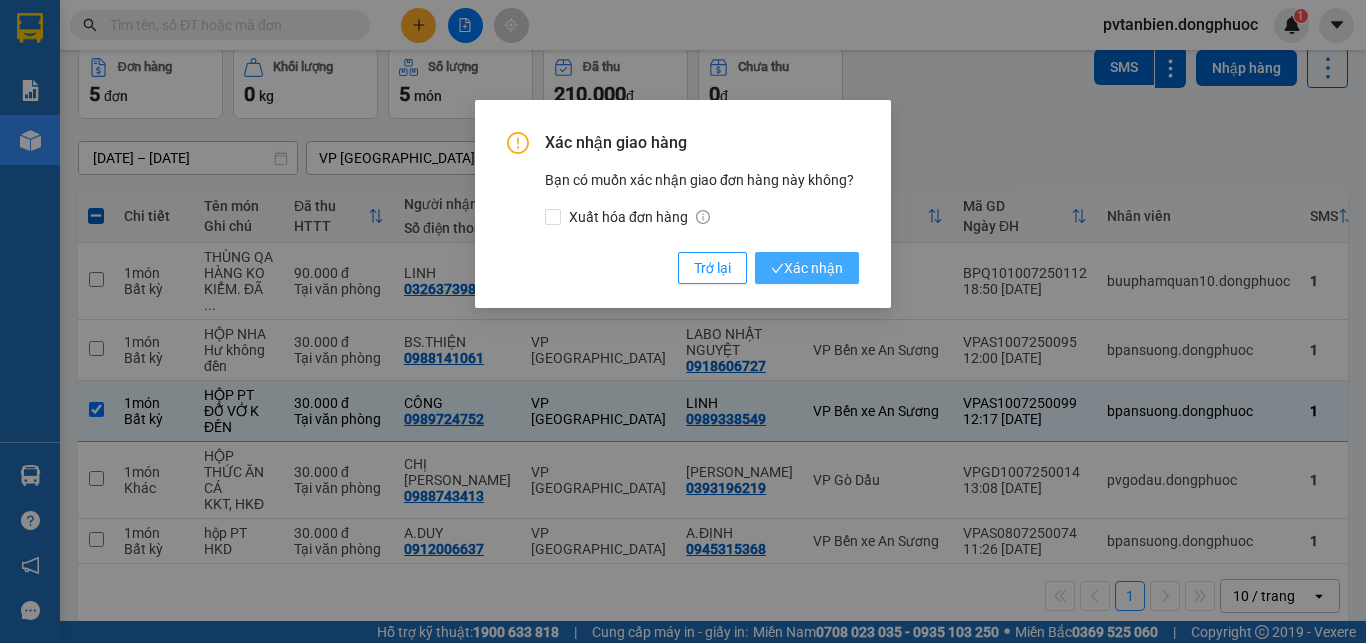 click on "Xác nhận" at bounding box center (807, 268) 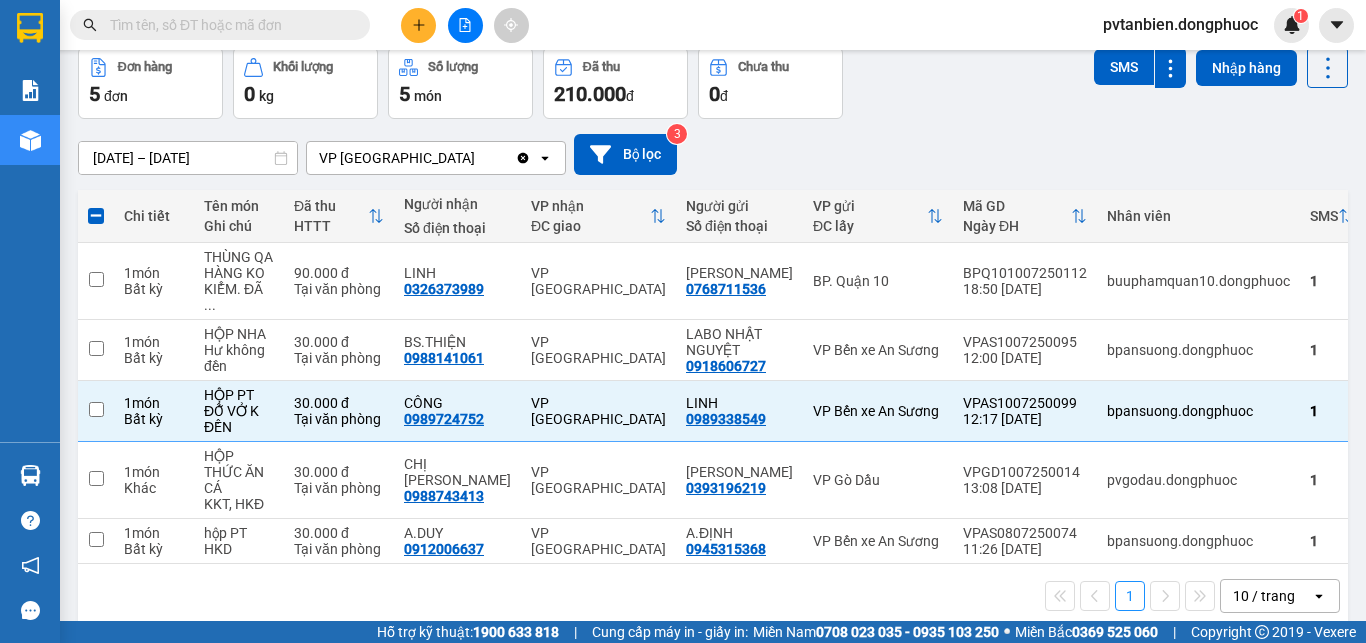 checkbox on "false" 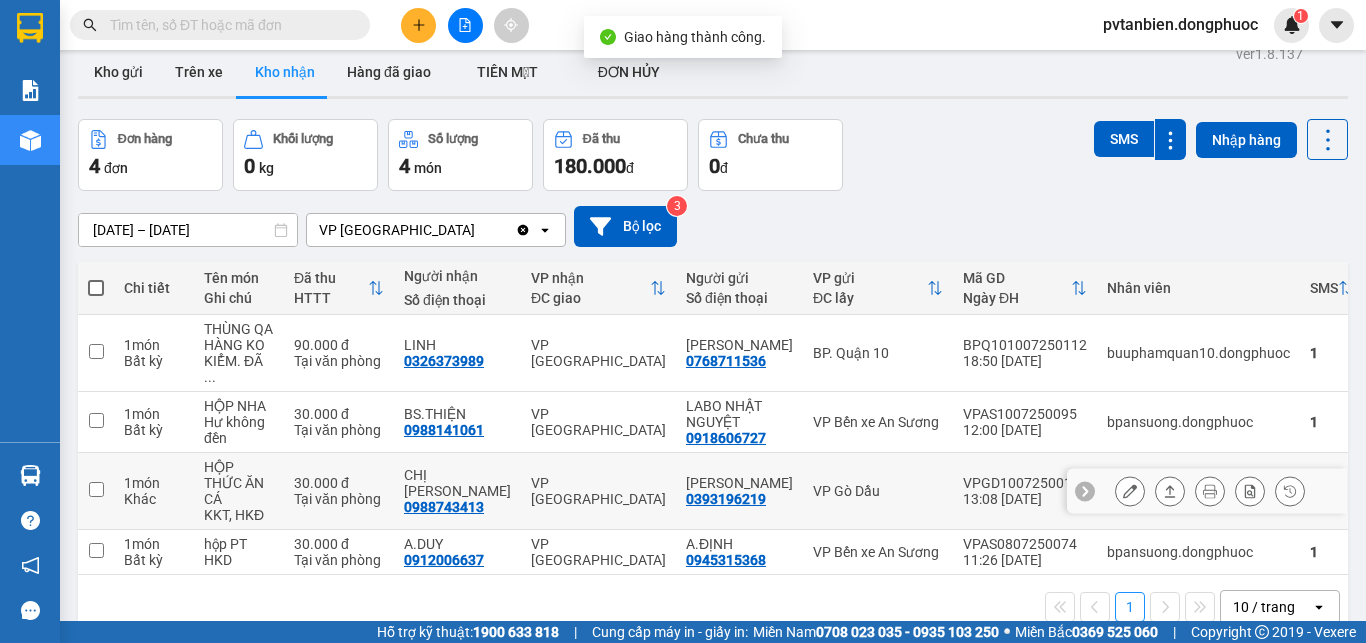 scroll, scrollTop: 0, scrollLeft: 0, axis: both 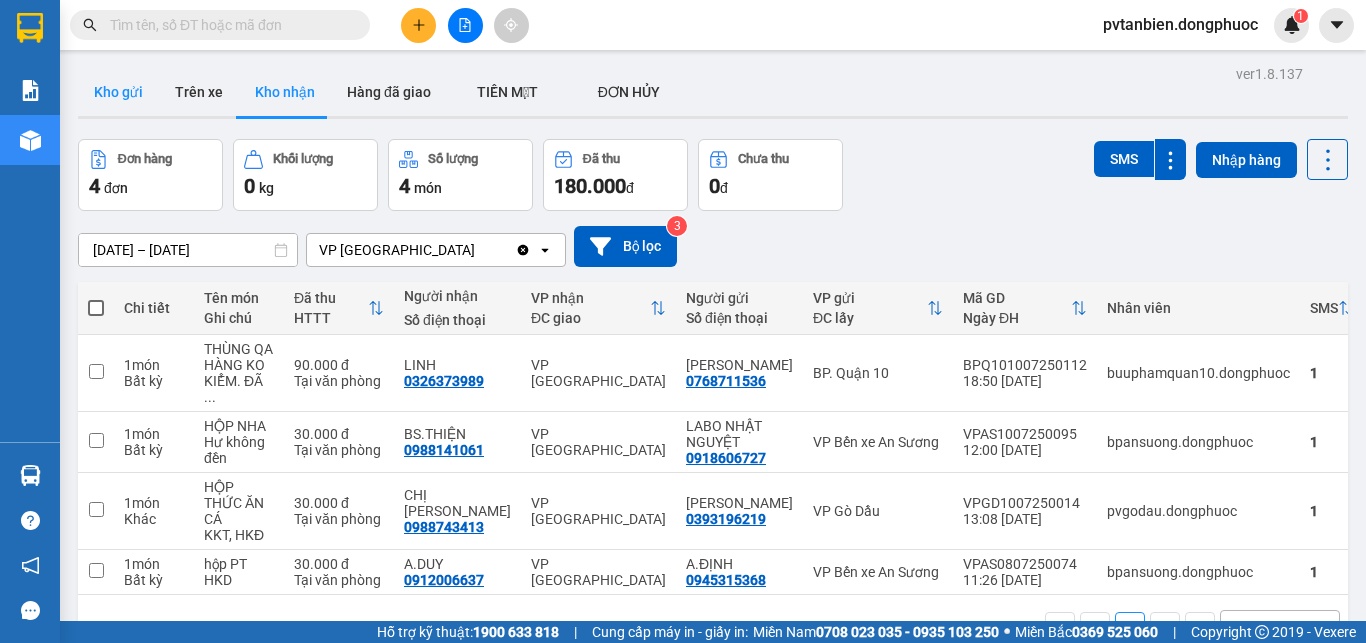 click on "Kho gửi" at bounding box center (118, 92) 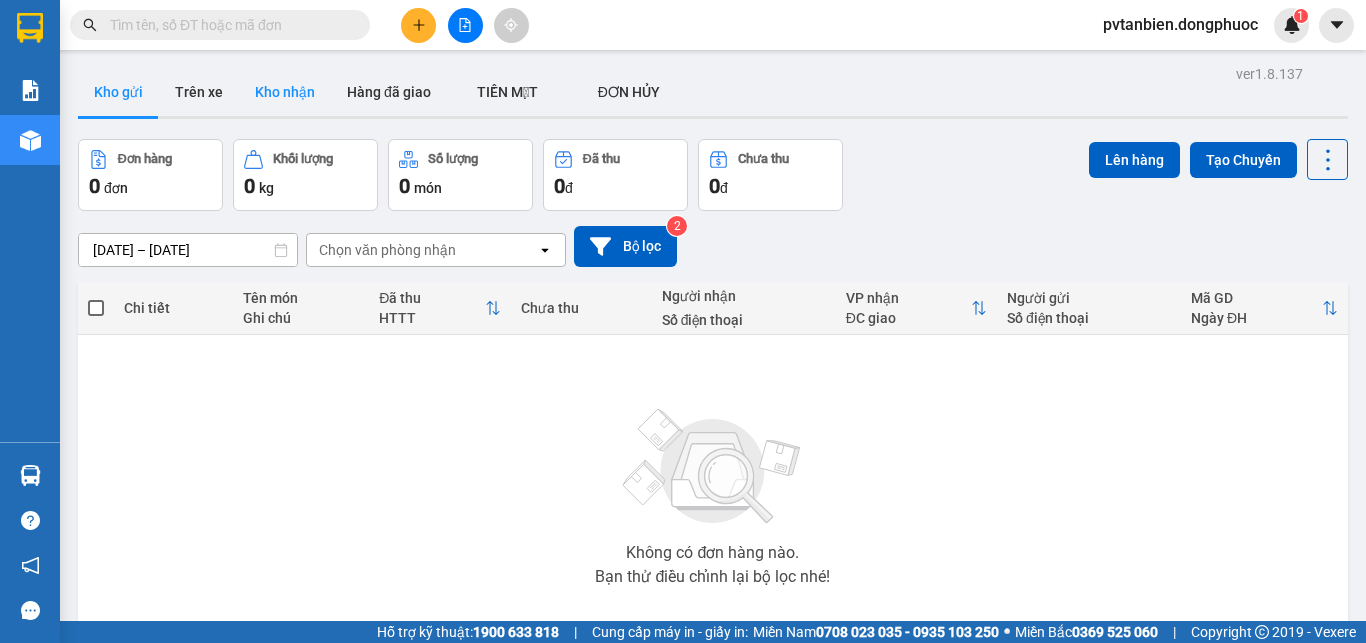 click on "Kho nhận" at bounding box center (285, 92) 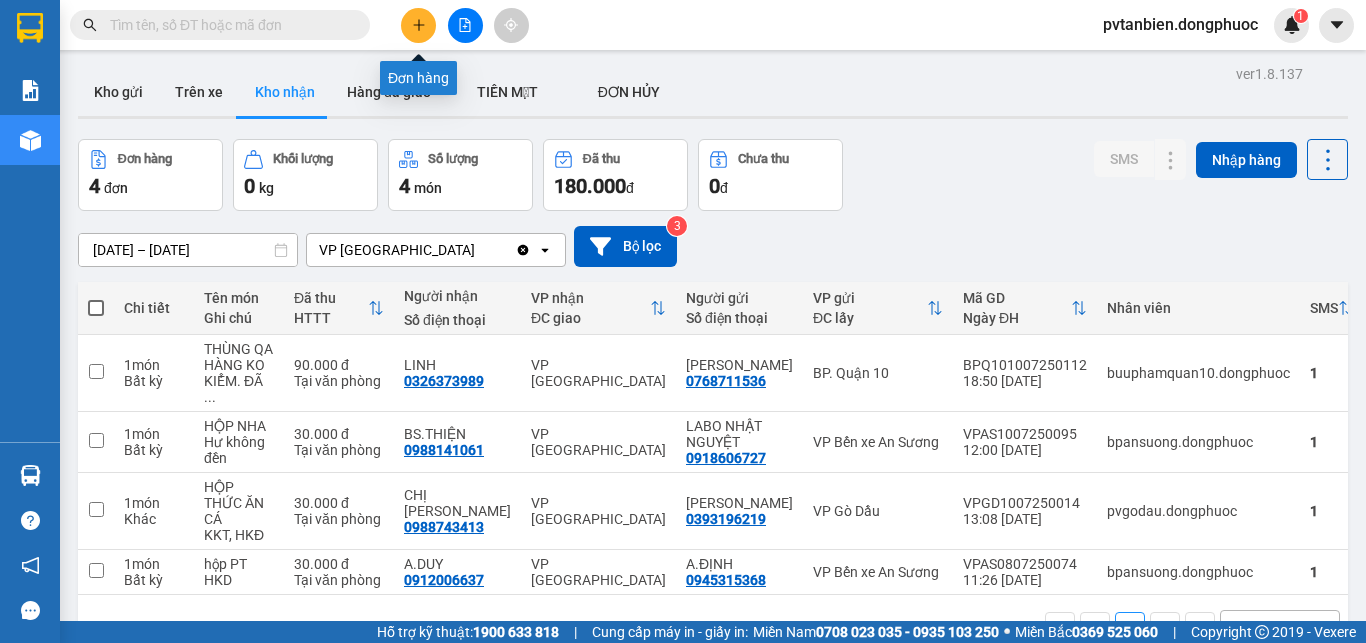 click at bounding box center (418, 25) 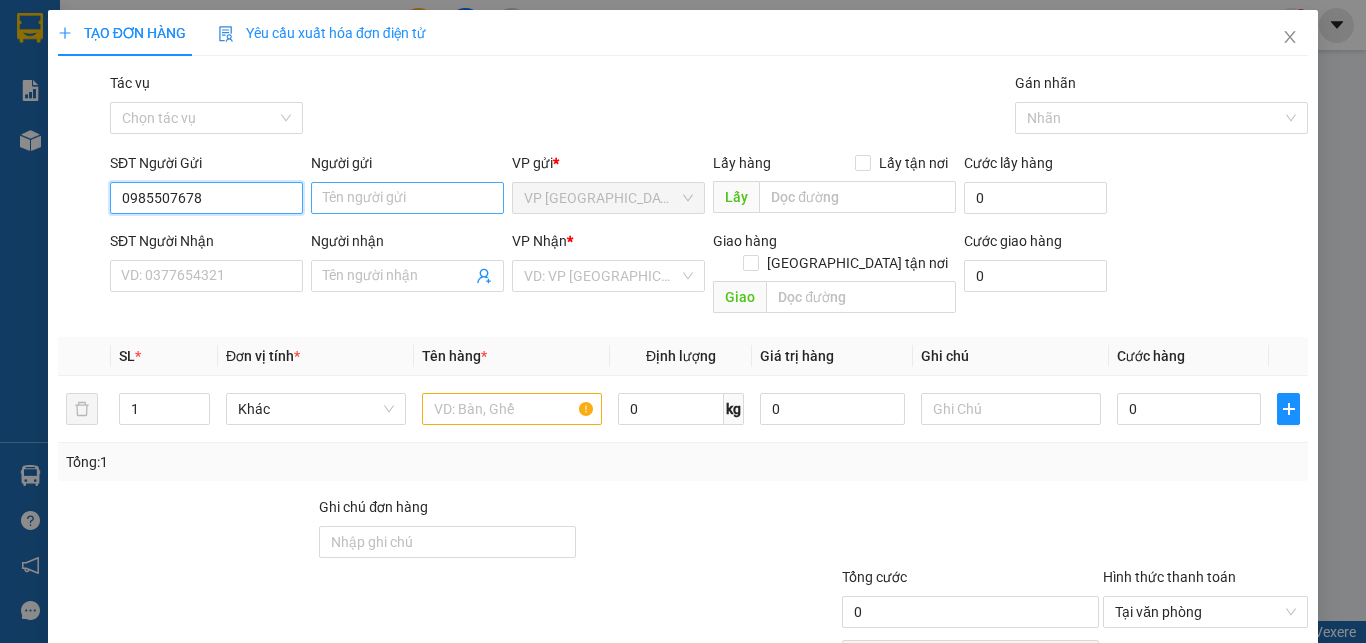 type on "0985507678" 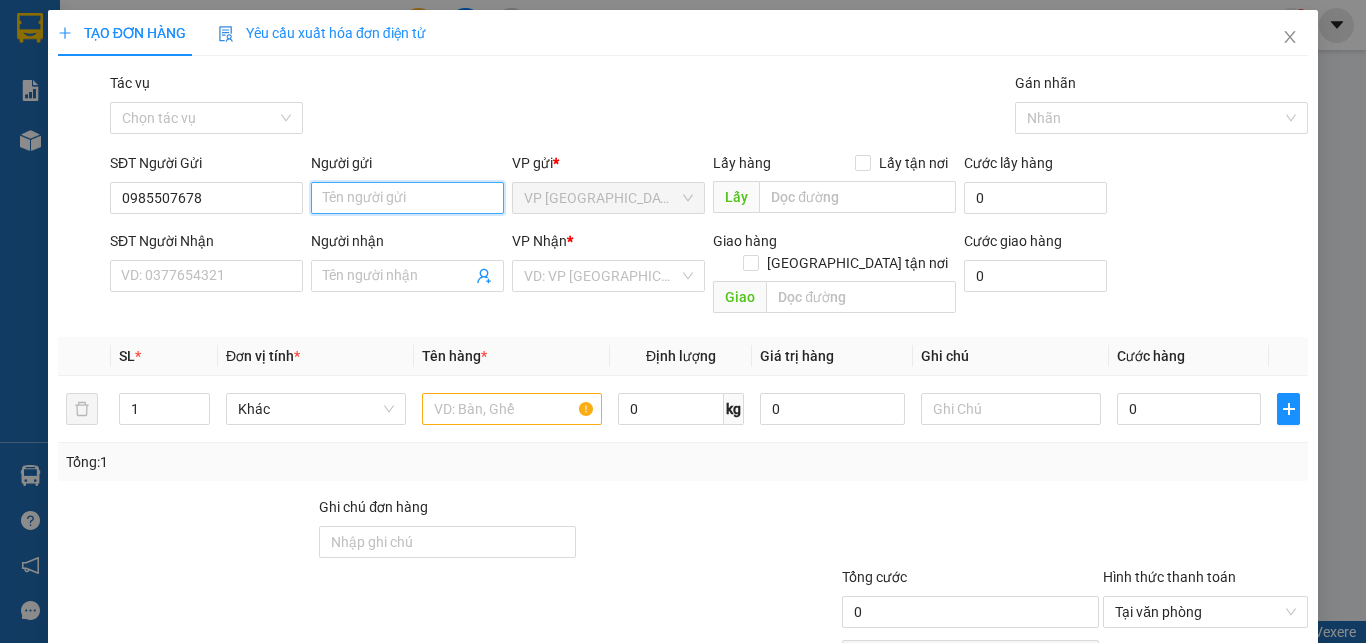 click on "Người gửi" at bounding box center (407, 198) 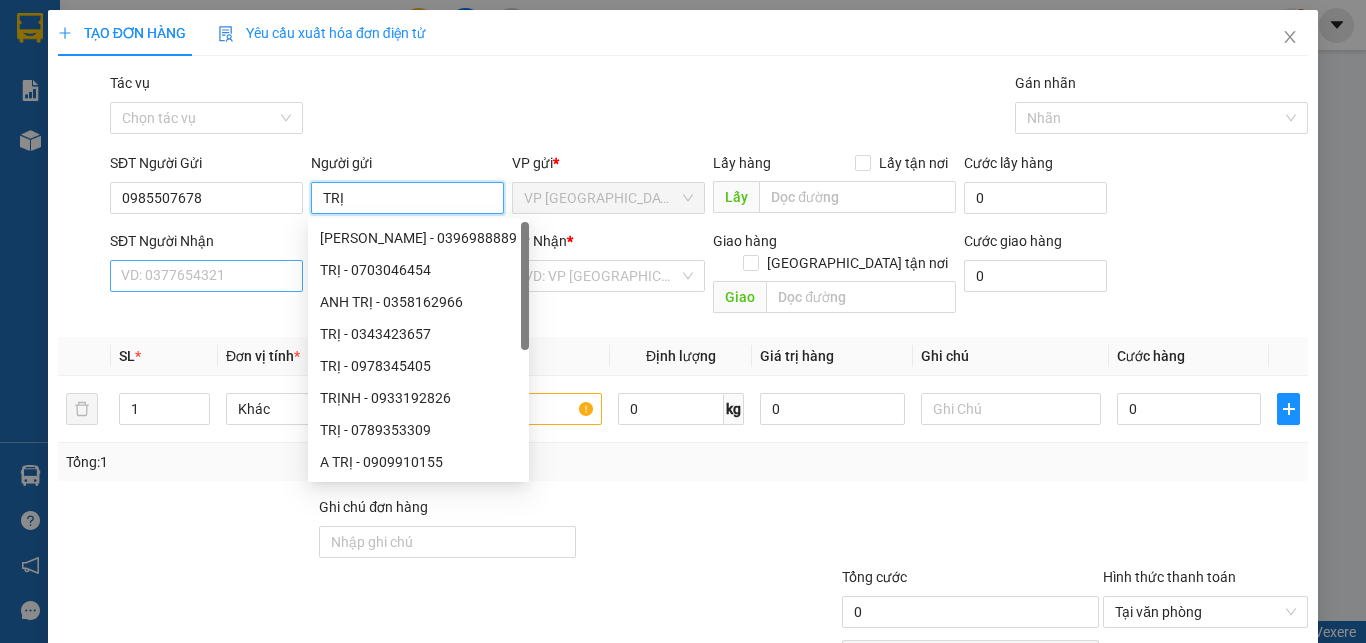 type on "TRỊ" 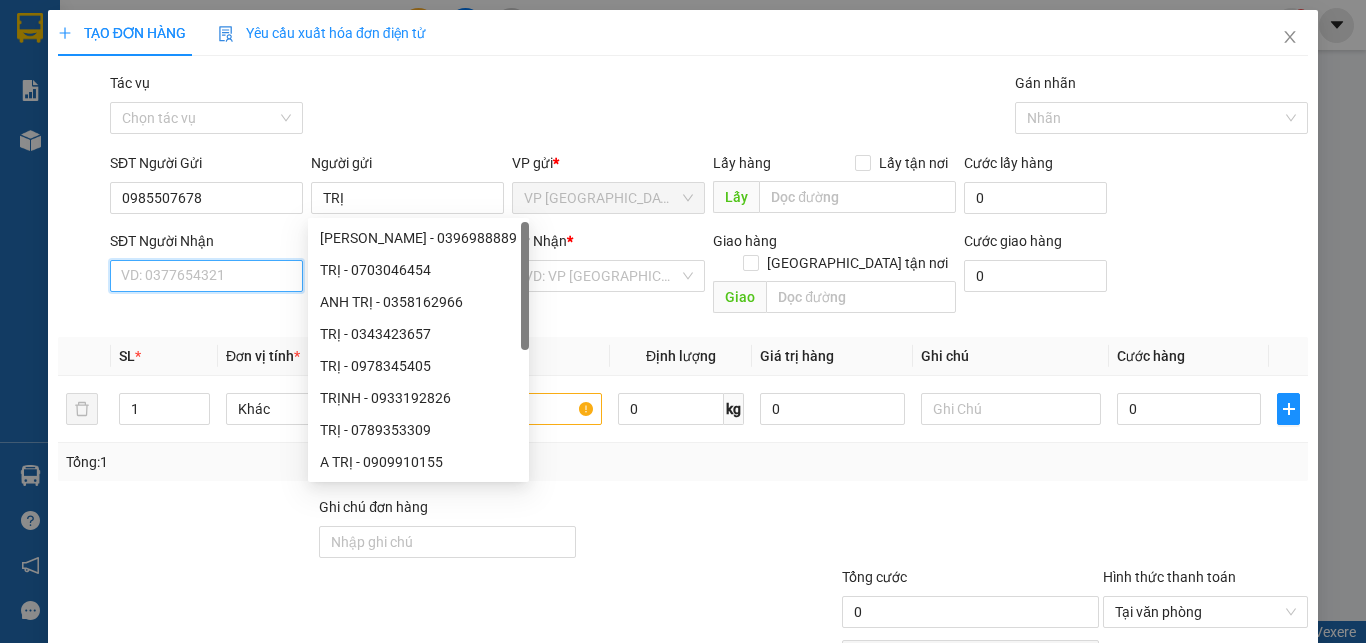click on "SĐT Người Nhận" at bounding box center [206, 276] 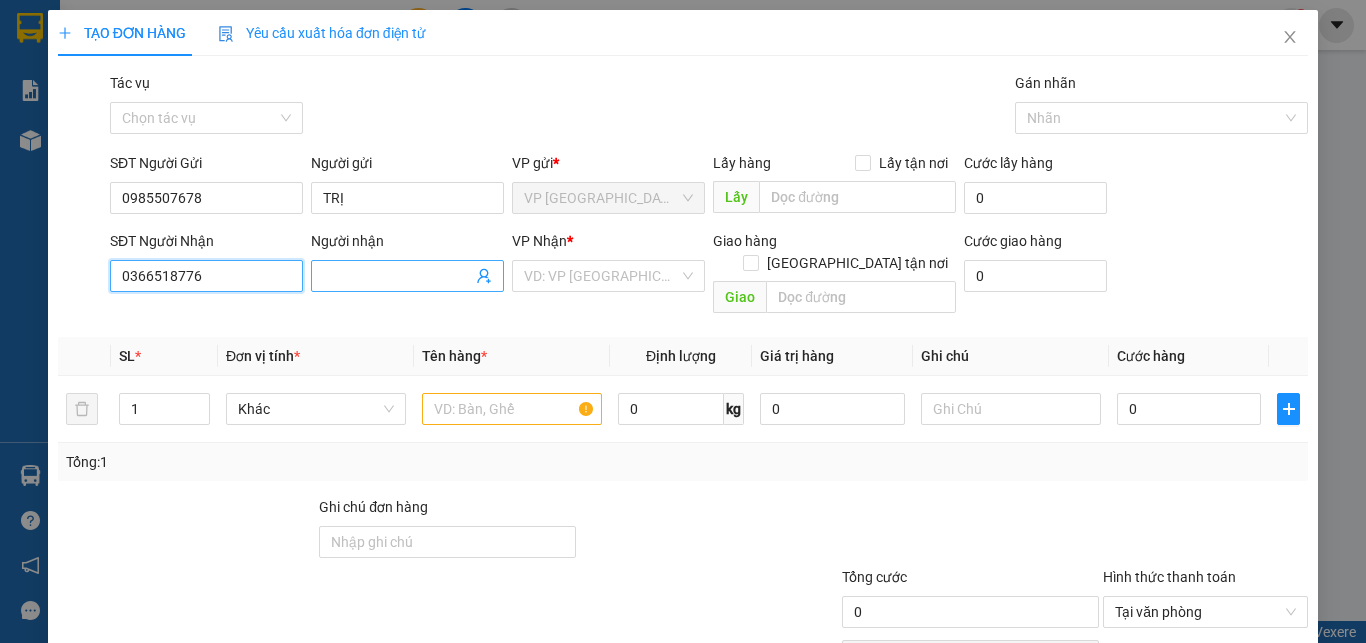 type on "0366518776" 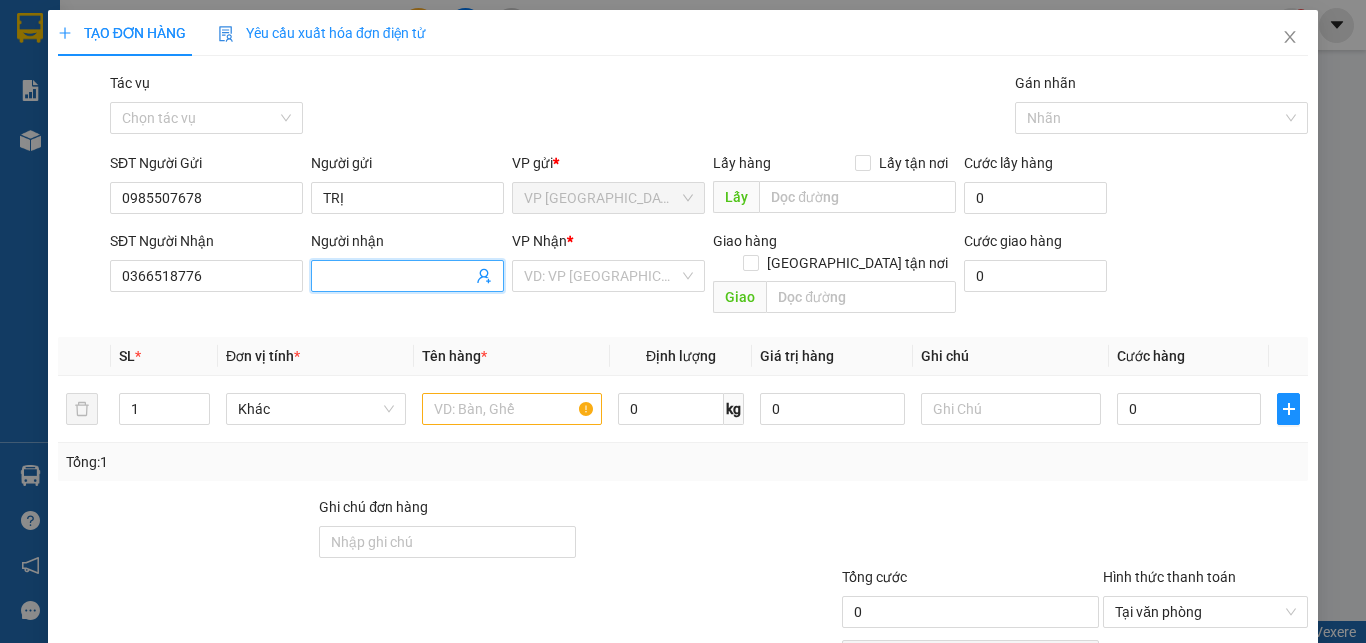click on "Người nhận" at bounding box center (397, 276) 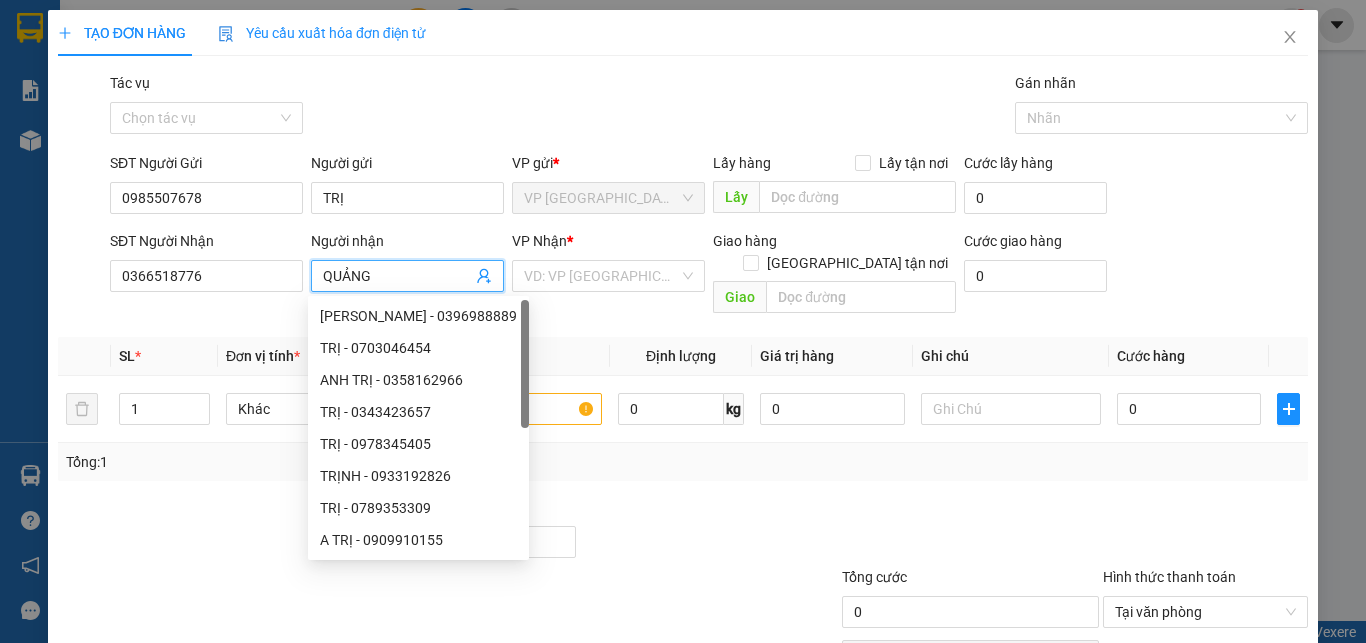 type on "QUẢNG" 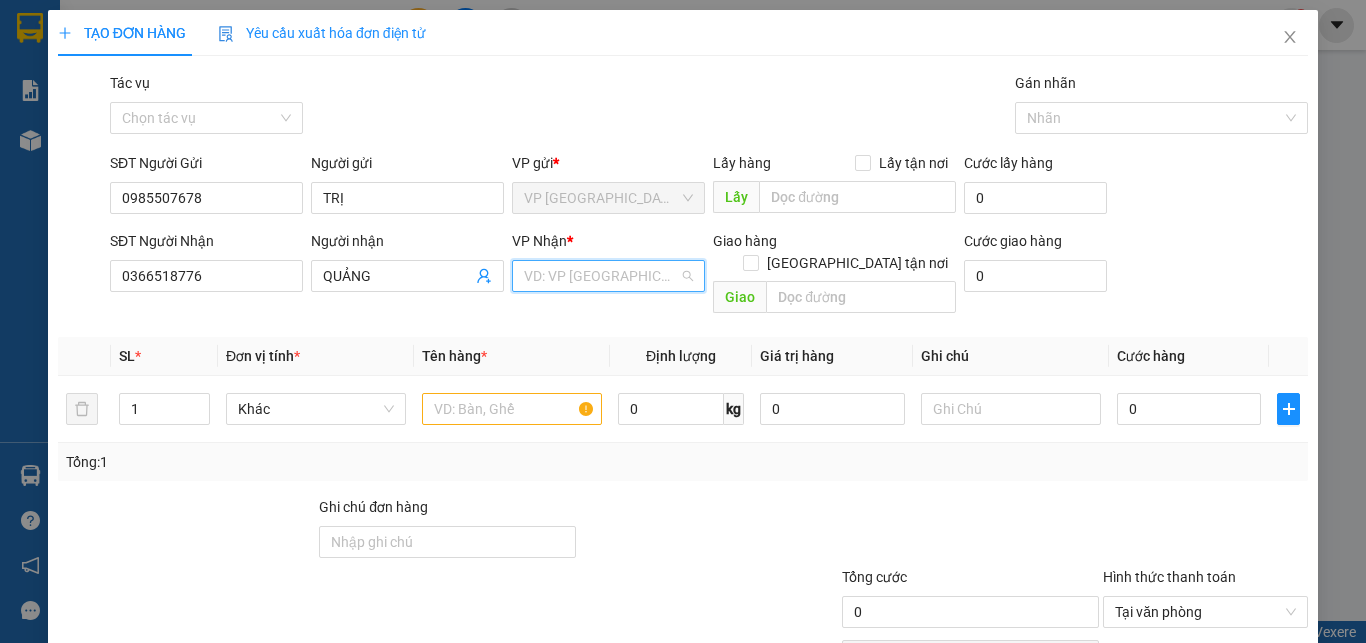 click at bounding box center [601, 276] 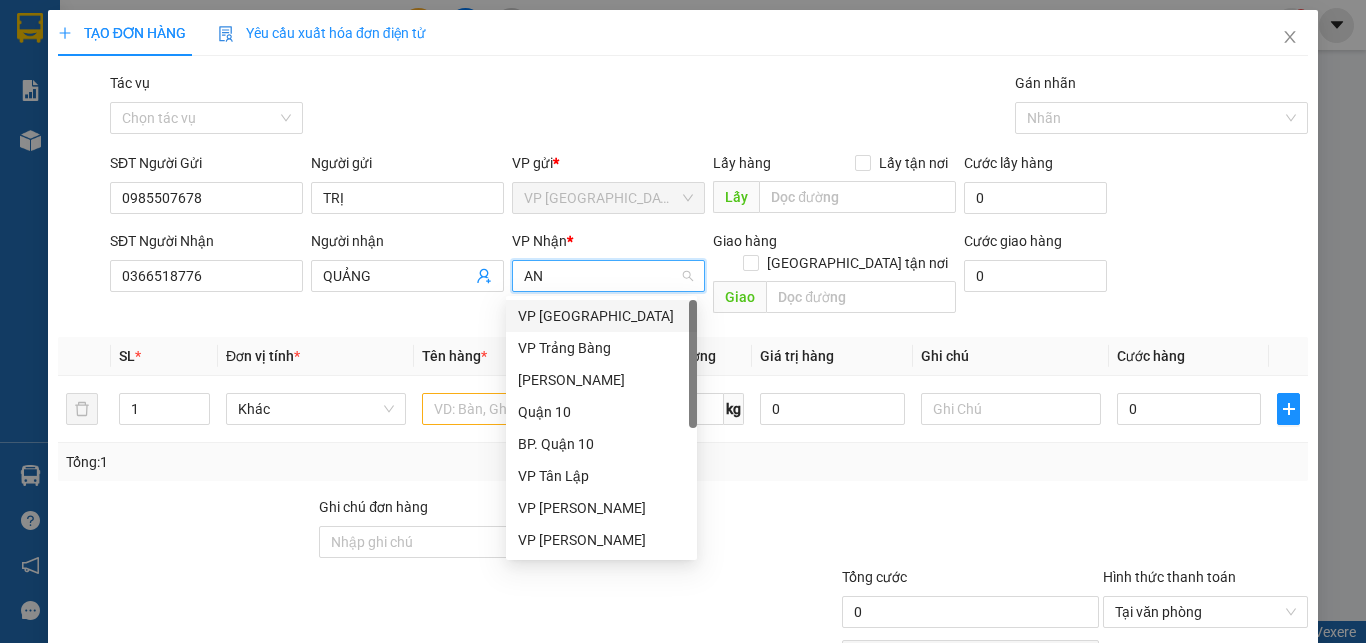 type on "AN" 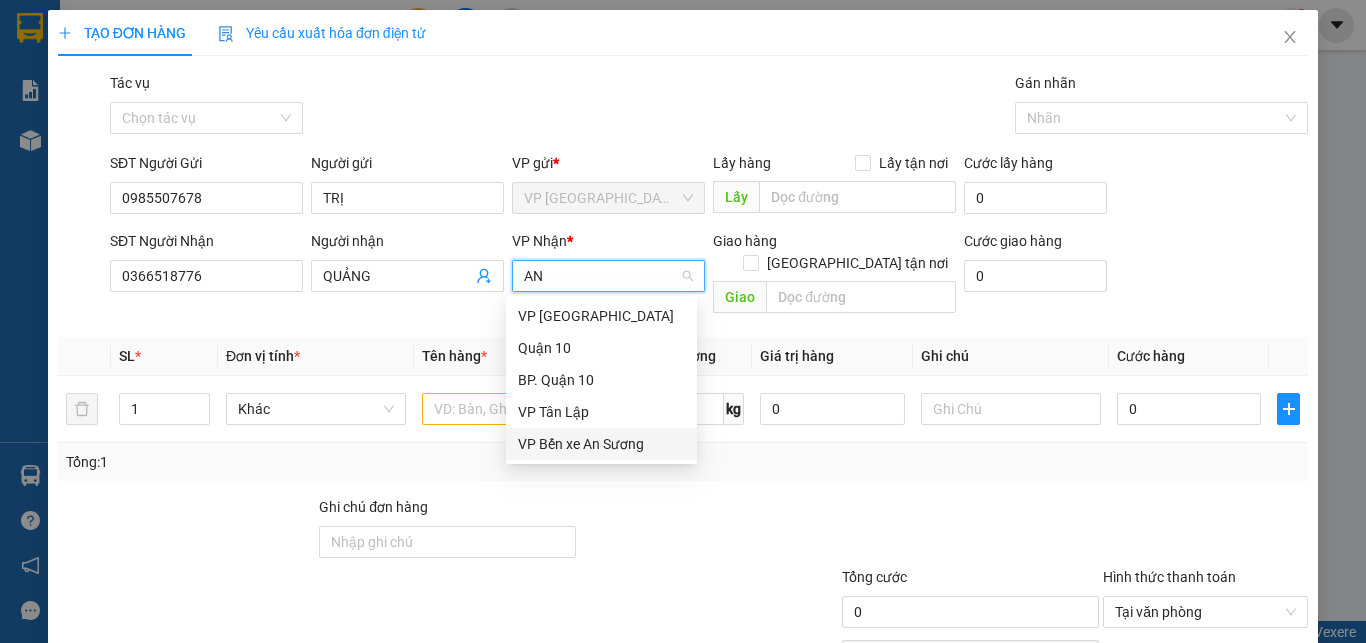 click on "VP Bến xe An Sương" at bounding box center (601, 444) 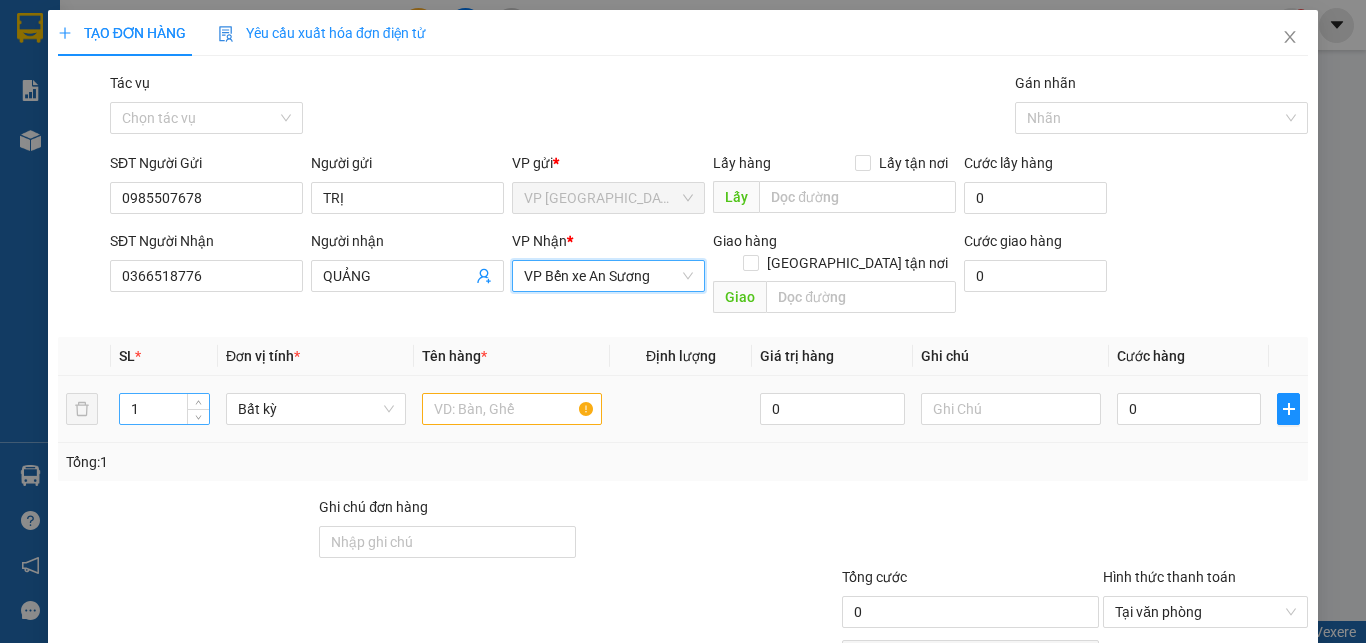 click on "1" at bounding box center (164, 409) 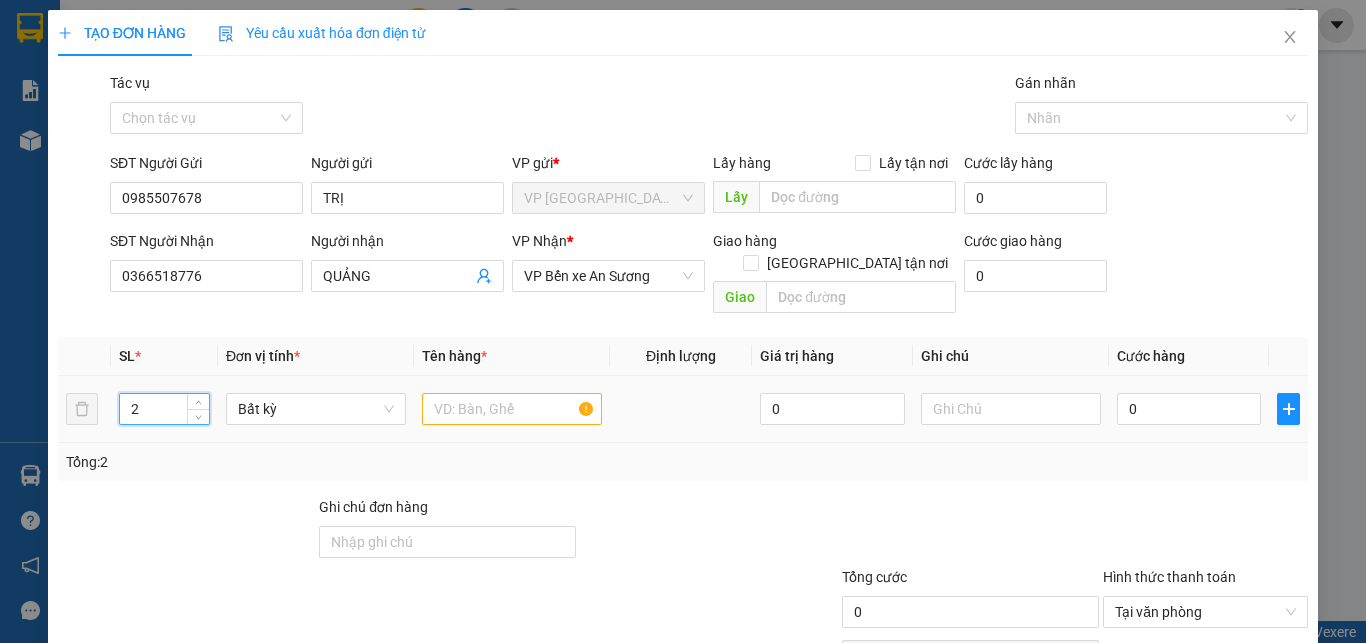 type on "2" 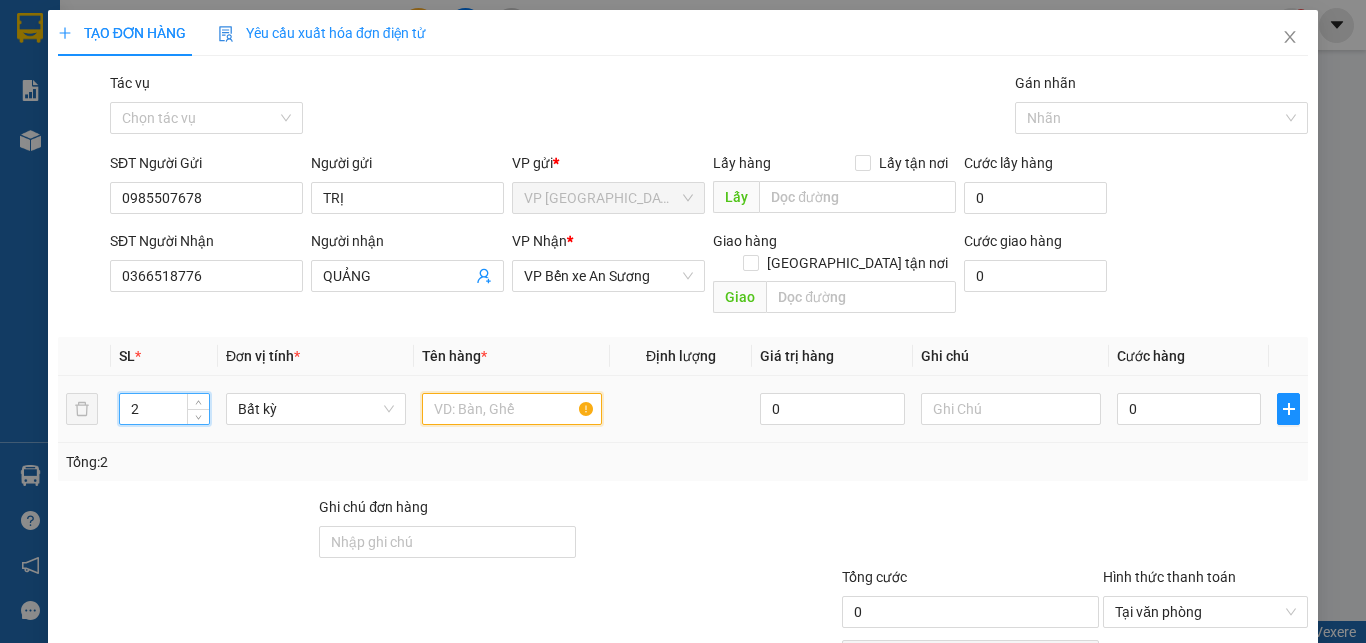 click at bounding box center (512, 409) 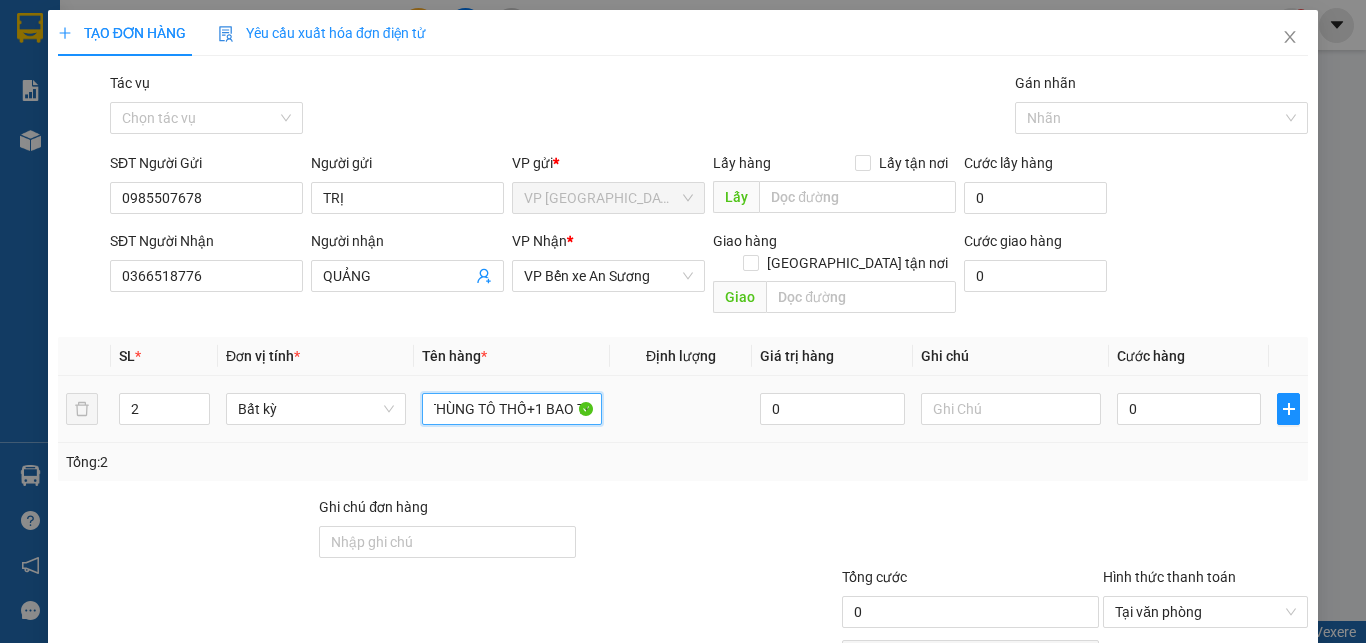 scroll, scrollTop: 0, scrollLeft: 25, axis: horizontal 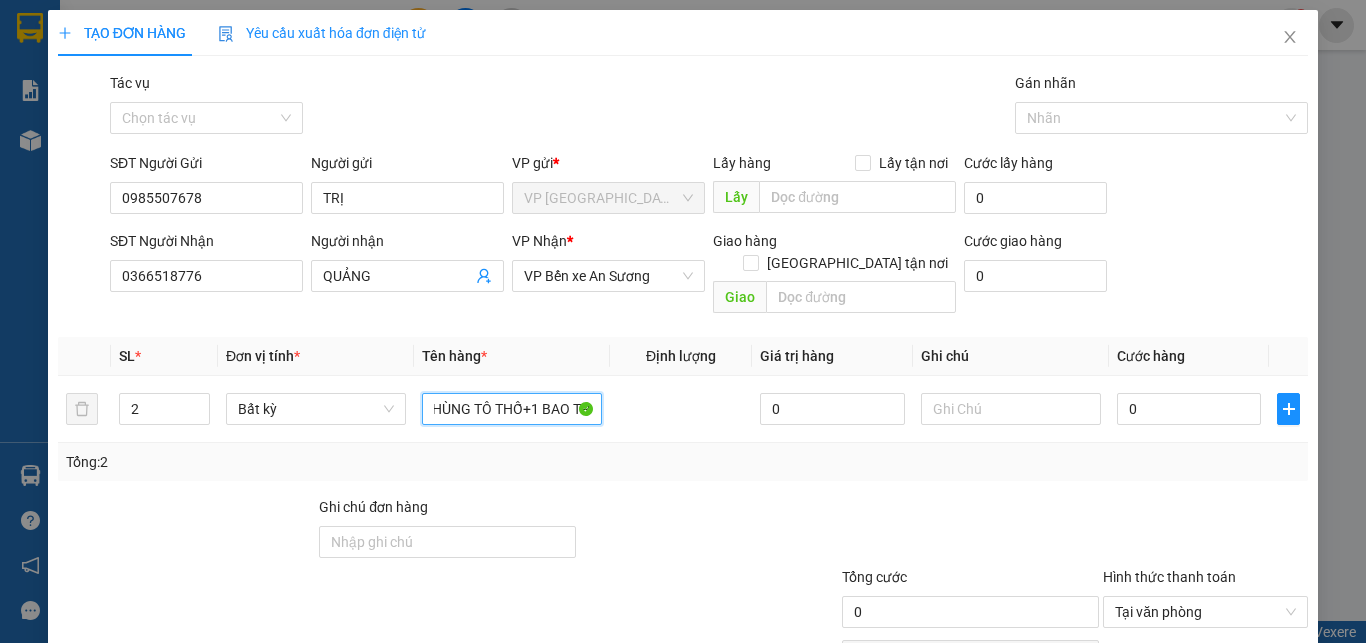 type on "1 THÙNG TÔ THỐ+1 BAO TP" 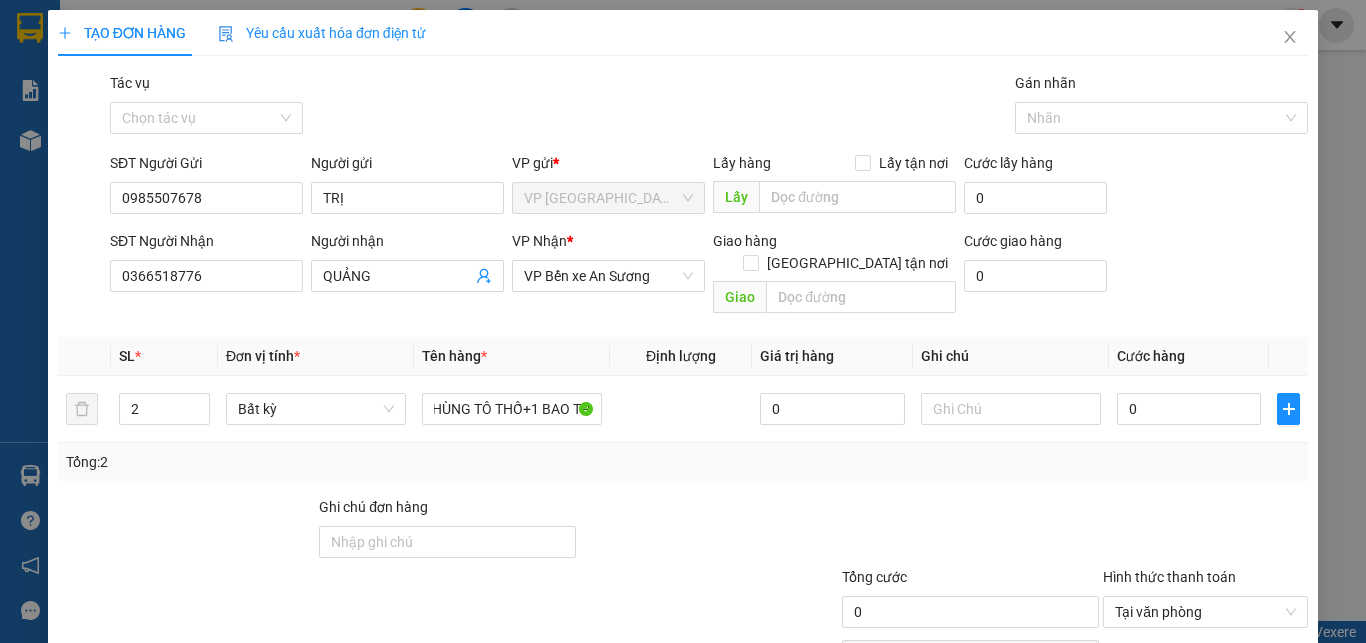 click on "Transit Pickup Surcharge Ids Transit Deliver Surcharge Ids Transit Deliver Surcharge Transit Deliver Surcharge Gói vận chuyển  * Tiêu chuẩn Tác vụ Chọn tác vụ Gán nhãn   Nhãn SĐT Người Gửi 0985507678 Người gửi TRỊ VP gửi  * VP [GEOGRAPHIC_DATA] Lấy hàng Lấy tận nơi Lấy Cước lấy hàng 0 SĐT Người Nhận 0366518776 Người nhận QUẢNG VP Nhận  * VP Bến xe An Sương Giao hàng Giao tận nơi Giao Cước giao hàng 0 SL  * Đơn vị tính  * Tên hàng  * Định lượng Giá trị hàng Ghi chú Cước hàng                   2 Bất kỳ 1 THÙNG TÔ THỐ+1 BAO TP 0 0 Tổng:  2 Ghi chú đơn hàng Tổng cước 0 Hình thức thanh toán Tại văn phòng Số tiền thu trước 0 Chưa thanh toán 0 Chọn HT Thanh Toán Lưu nháp Xóa Thông tin [PERSON_NAME] và In" at bounding box center (683, 397) 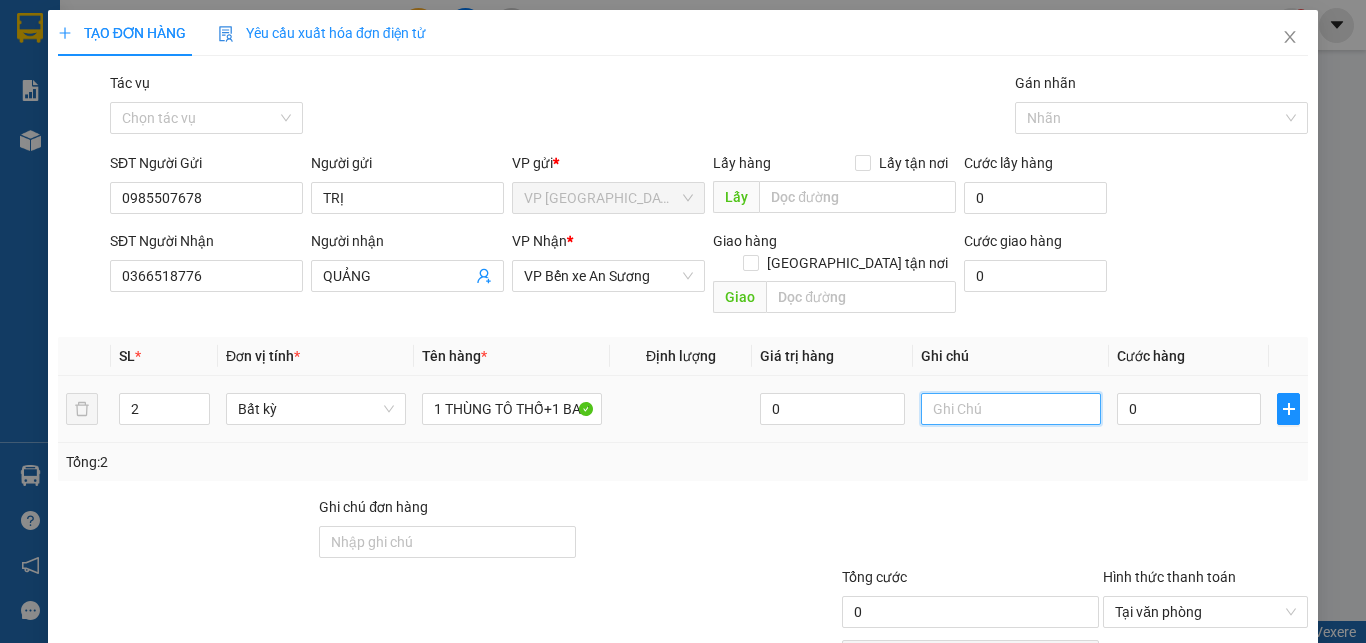 click at bounding box center [1011, 409] 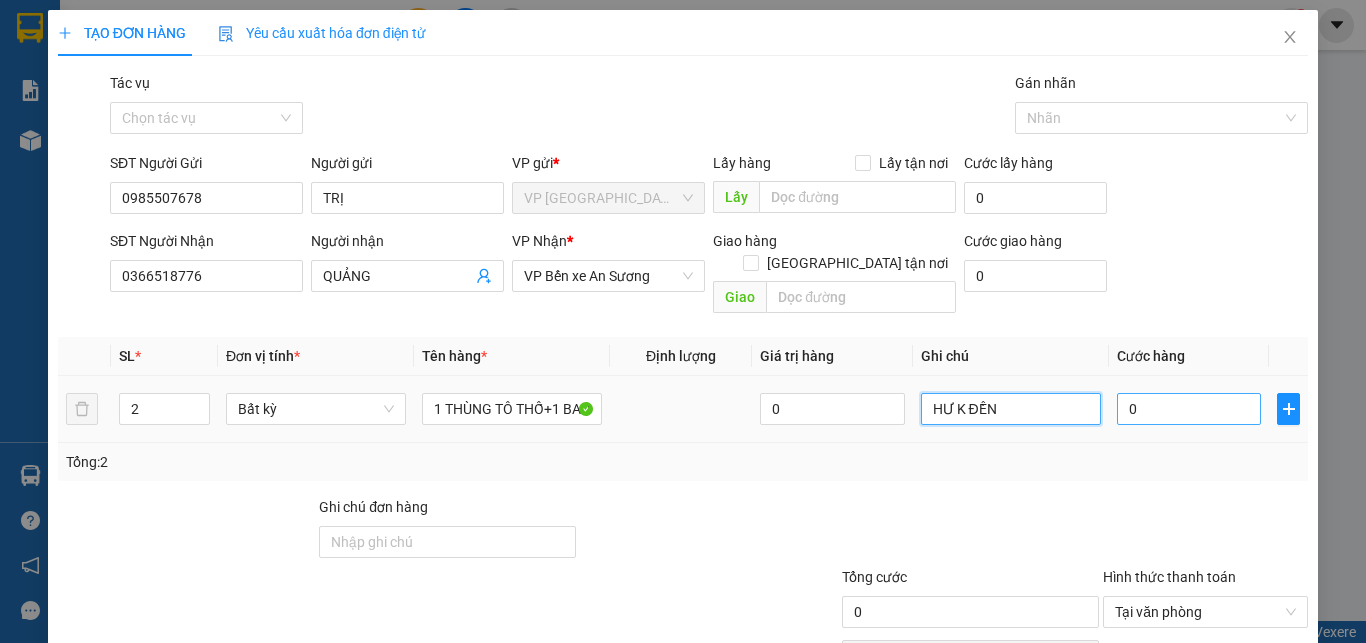 type on "HƯ K ĐỀN" 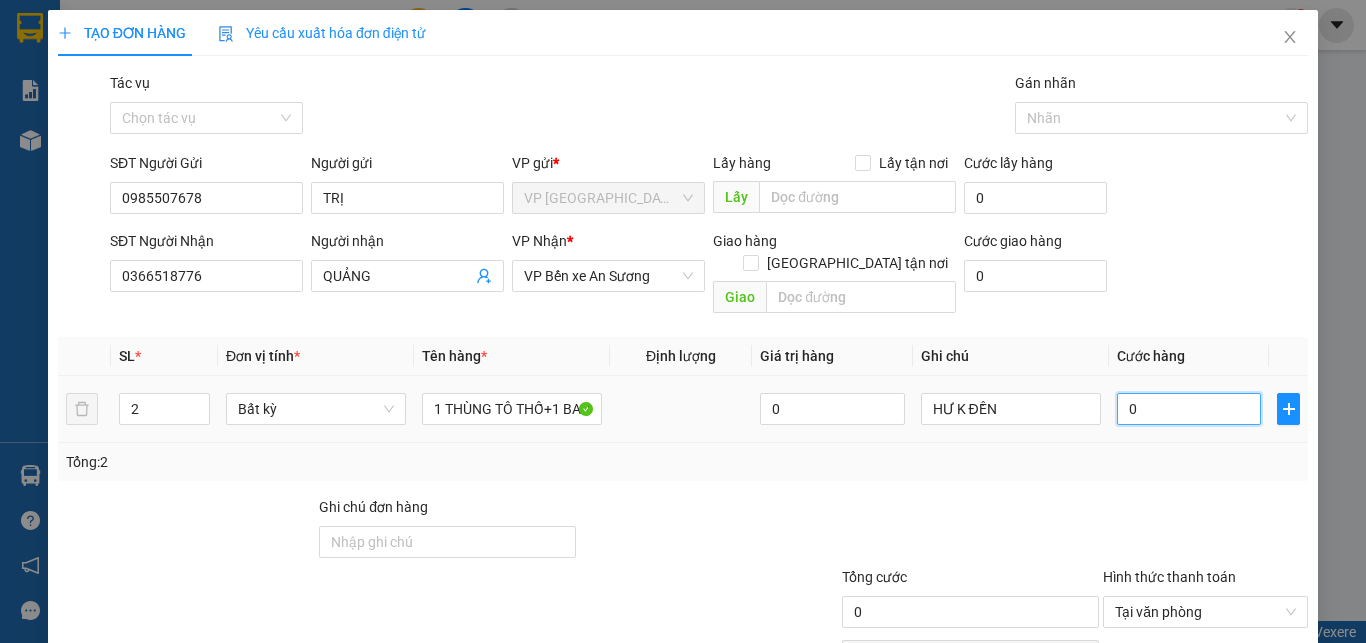 click on "0" at bounding box center [1189, 409] 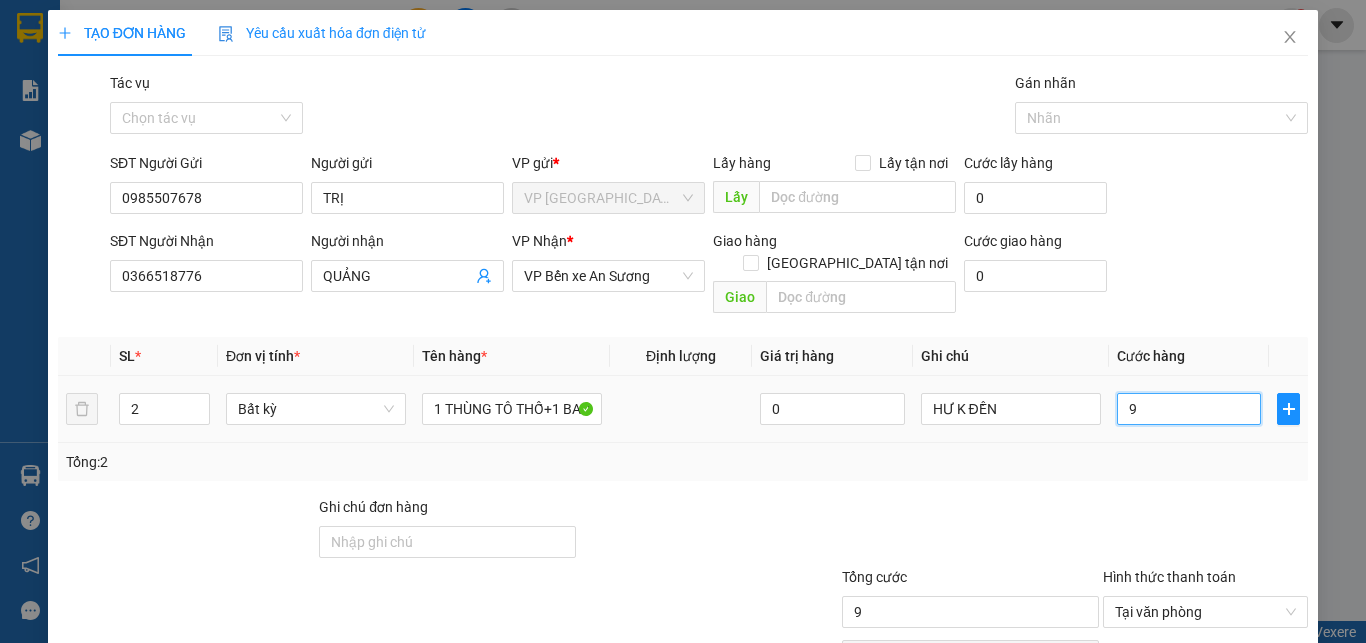 type on "90" 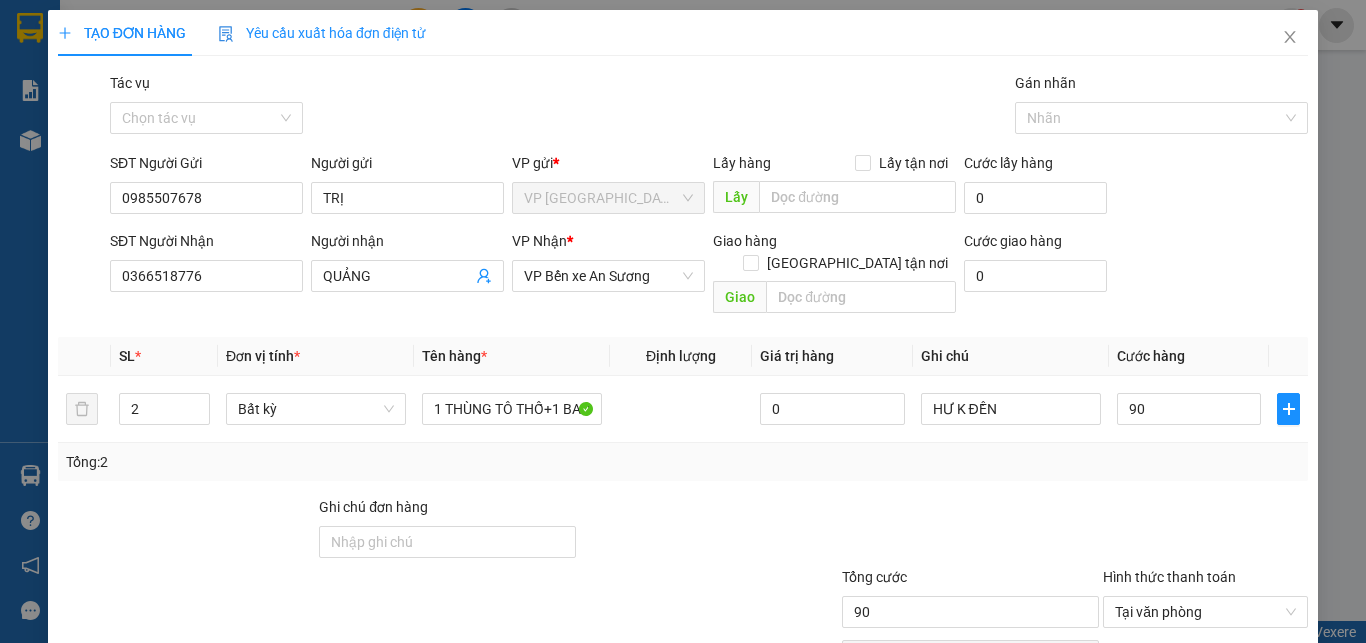 type on "90.000" 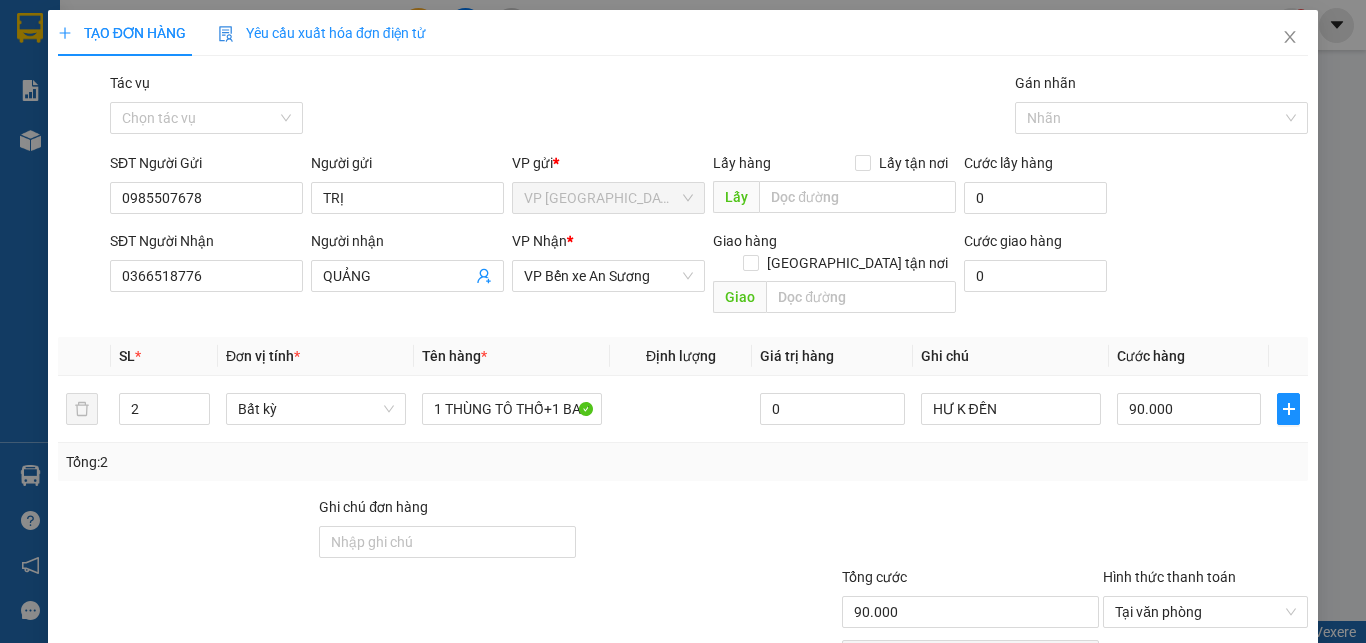 click at bounding box center [970, 531] 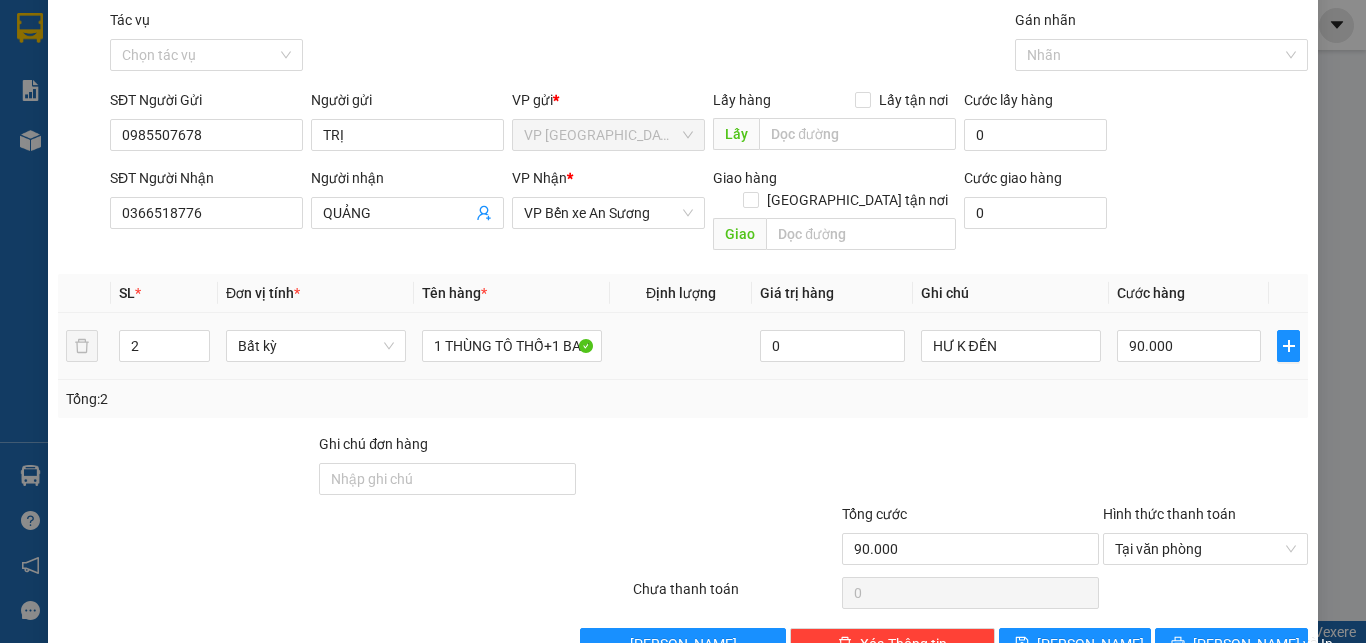 scroll, scrollTop: 97, scrollLeft: 0, axis: vertical 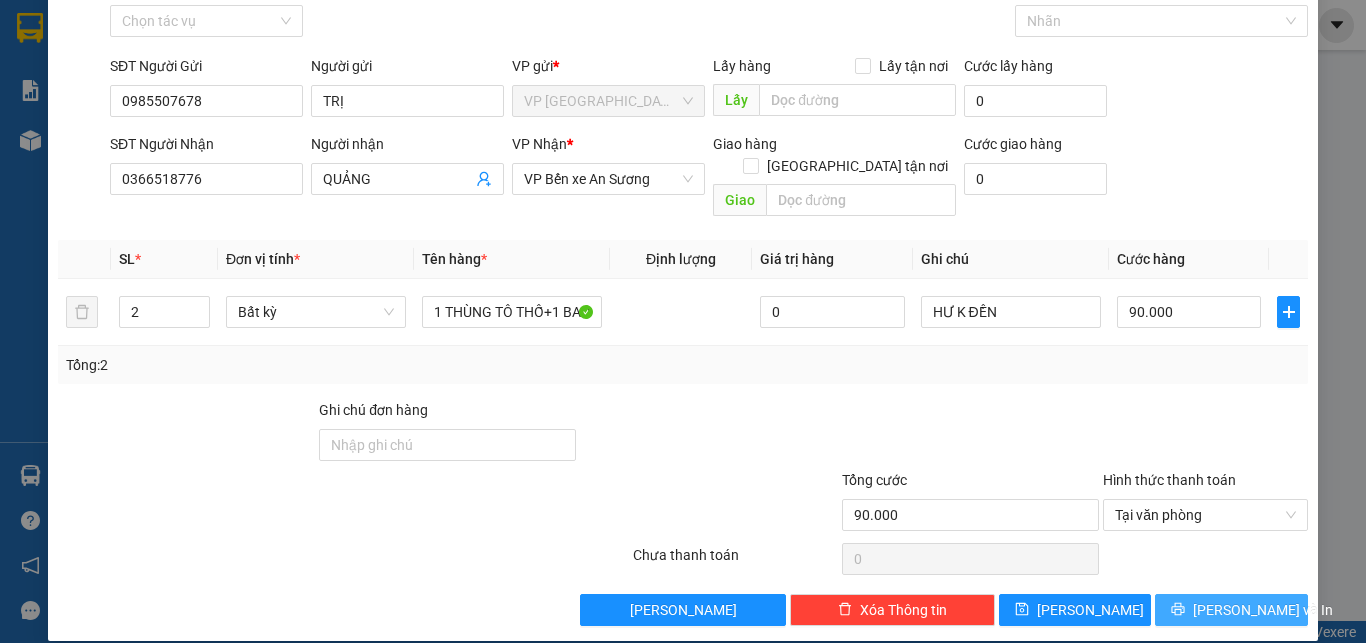 click on "[PERSON_NAME] và In" at bounding box center [1263, 610] 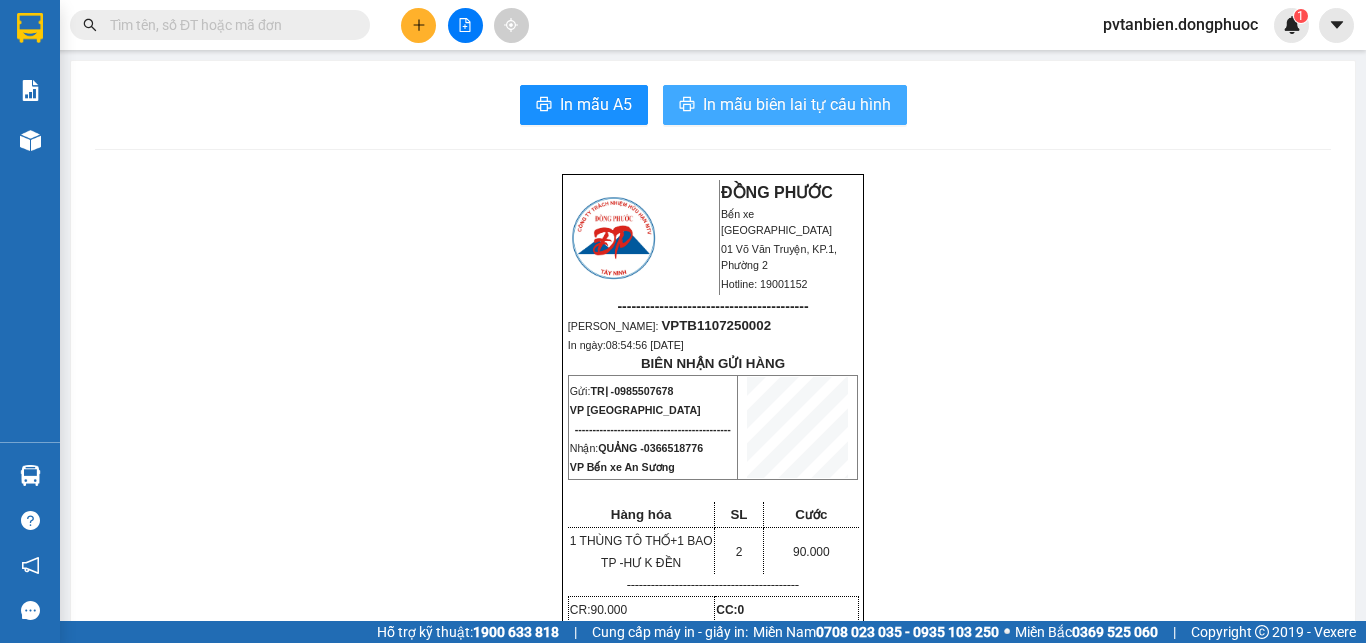 click on "In mẫu biên lai tự cấu hình" at bounding box center [797, 104] 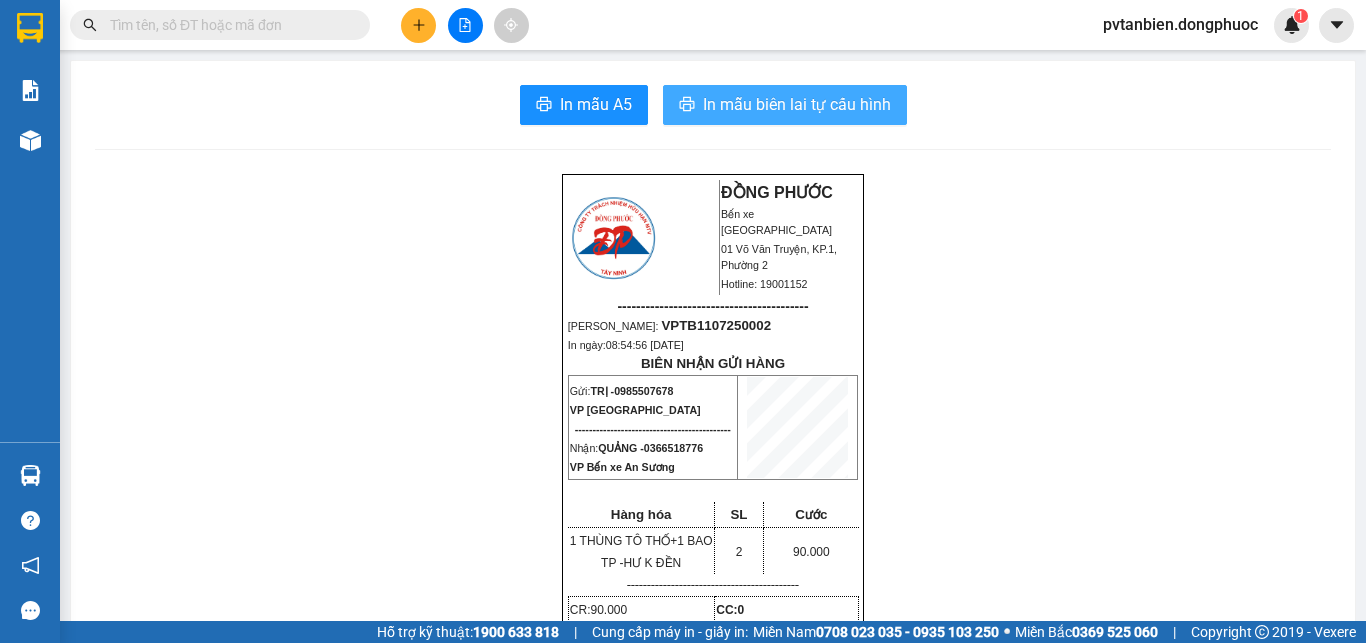 scroll, scrollTop: 0, scrollLeft: 0, axis: both 